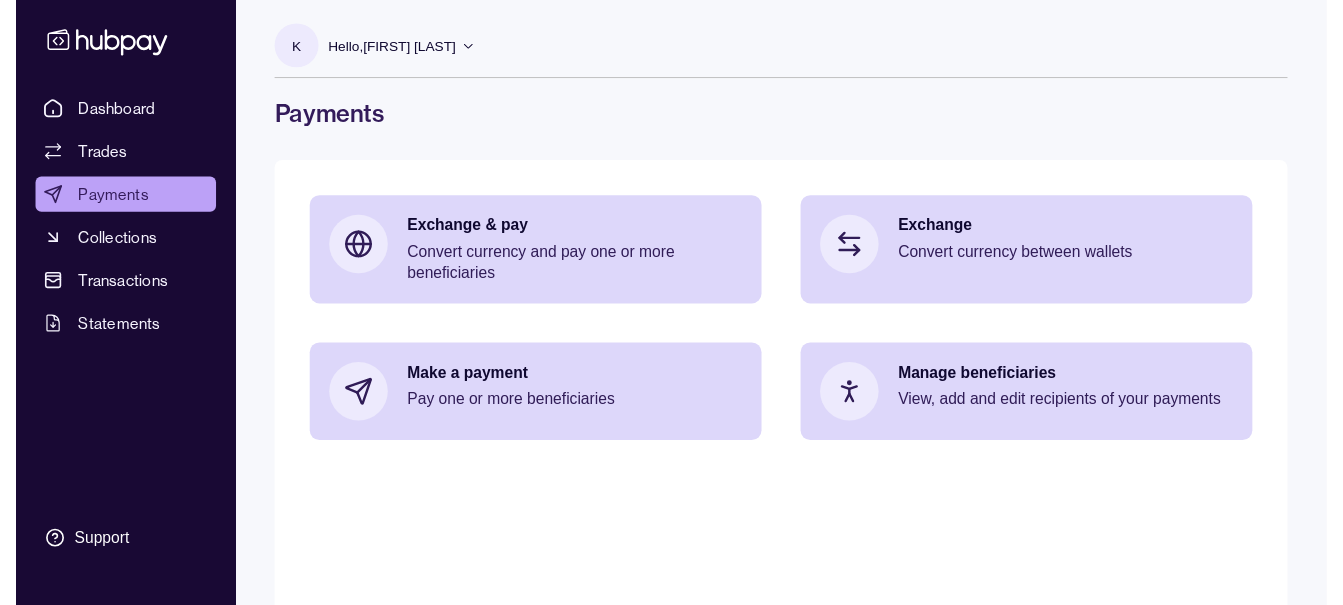 scroll, scrollTop: 0, scrollLeft: 0, axis: both 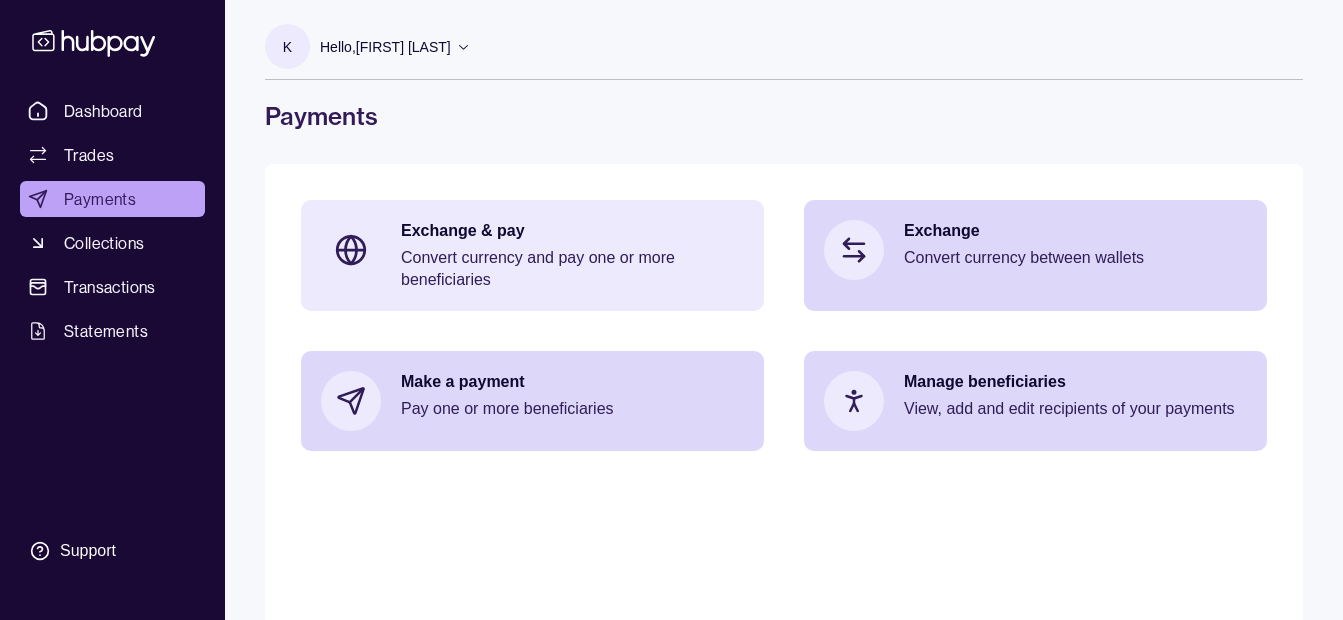 click on "Convert currency and pay one or more beneficiaries" at bounding box center (572, 269) 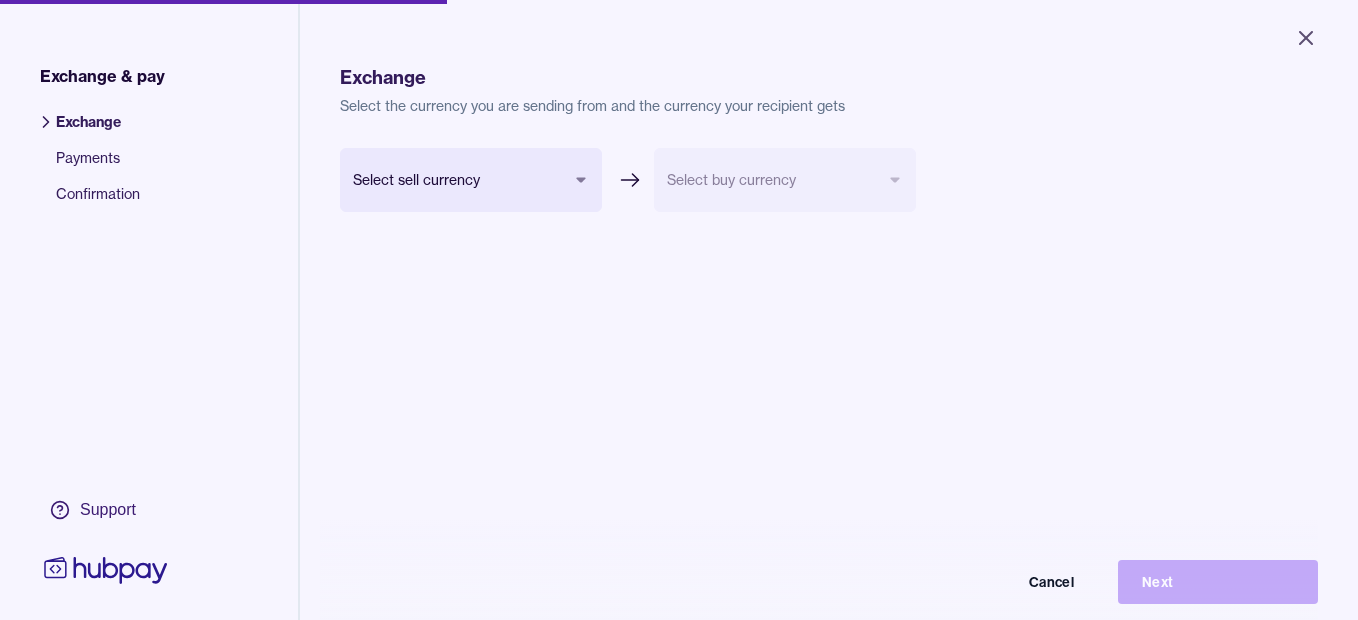 click on "Close Exchange & pay Exchange Payments Confirmation Support Exchange Select the currency you are sending from and the currency your recipient gets Select sell currency *** *** *** *** Select buy currency Cancel Next Exchange & pay | Hubpay" at bounding box center [679, 310] 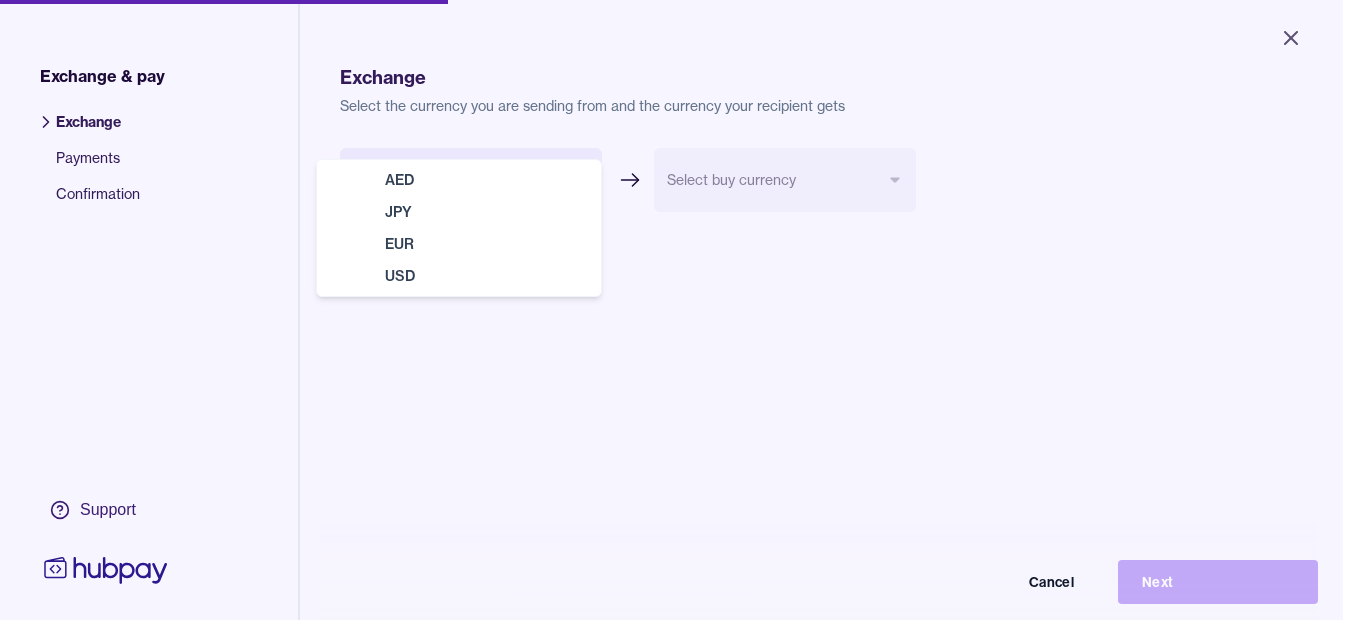 select on "***" 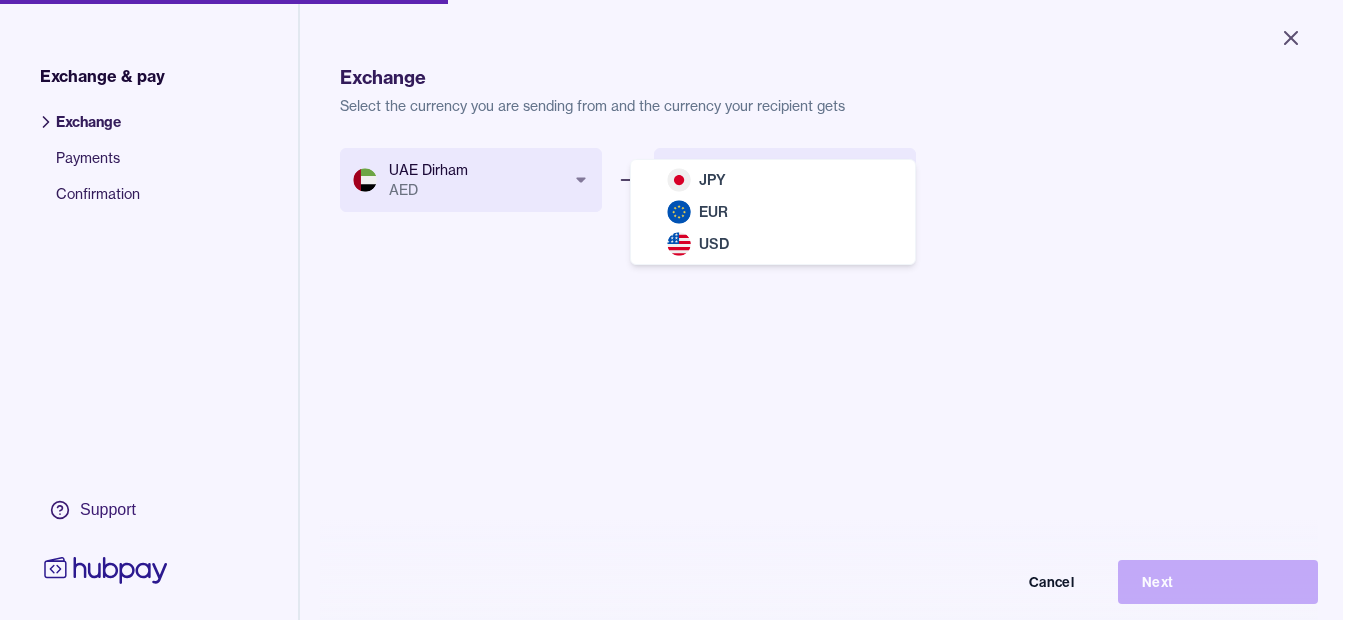 click on "Close Exchange & pay Exchange Payments Confirmation Support Exchange Select the currency you are sending from and the currency your recipient gets UAE Dirham AED *** *** *** *** Select buy currency *** *** *** Cancel Next Exchange & pay | Hubpay JPY EUR USD" at bounding box center [671, 310] 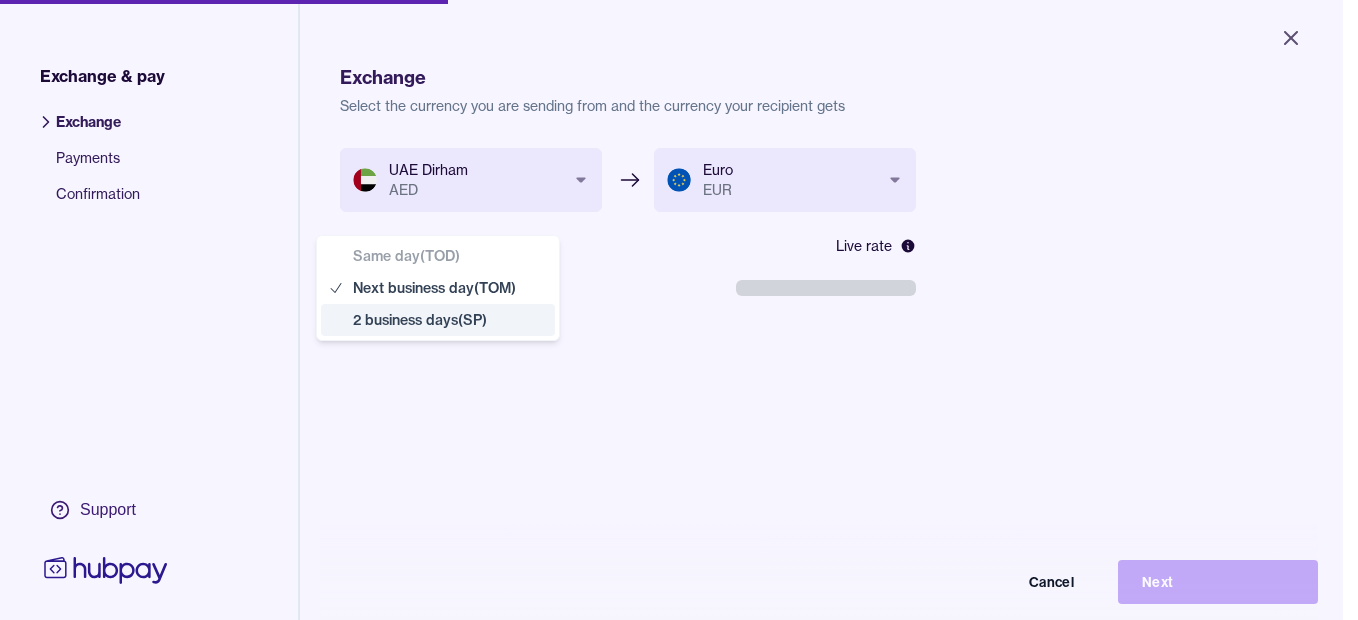 click on "**********" at bounding box center (671, 310) 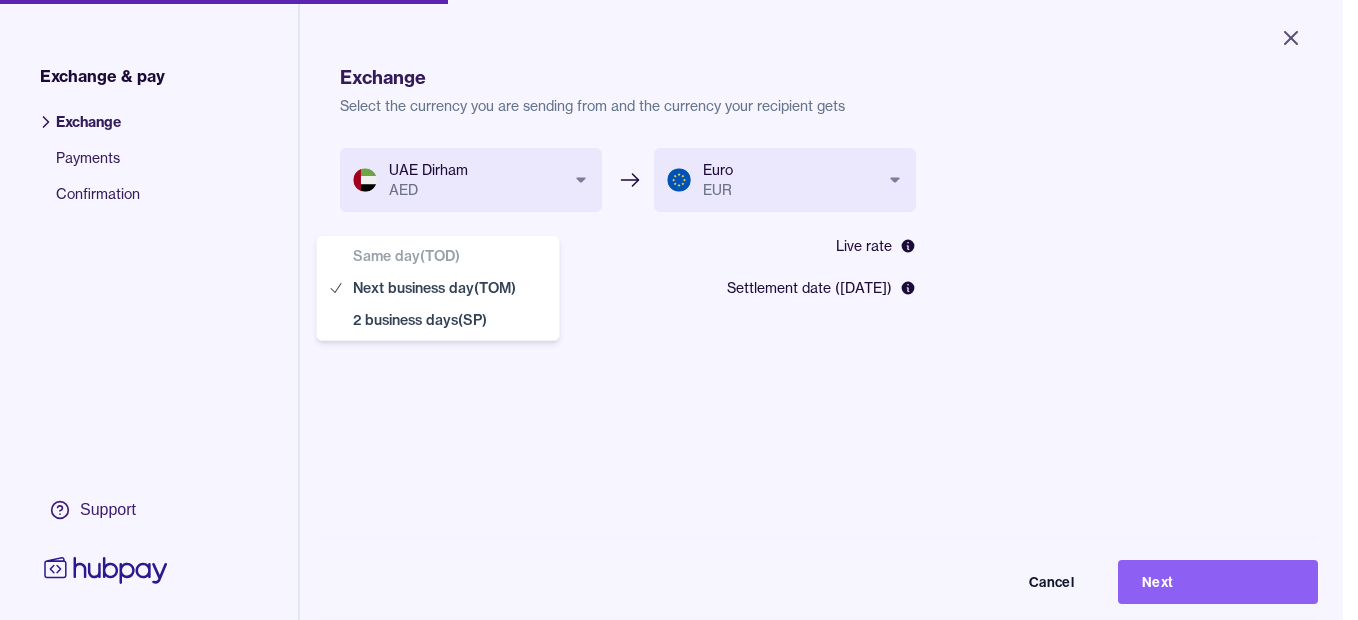 select on "**" 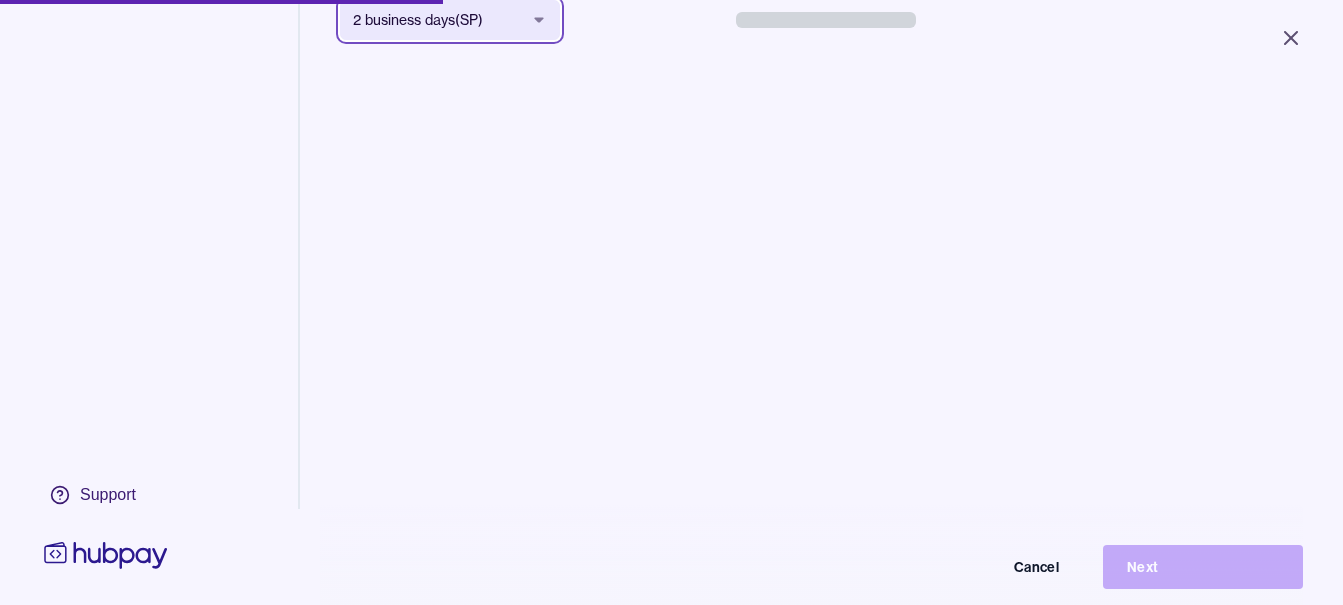 scroll, scrollTop: 0, scrollLeft: 0, axis: both 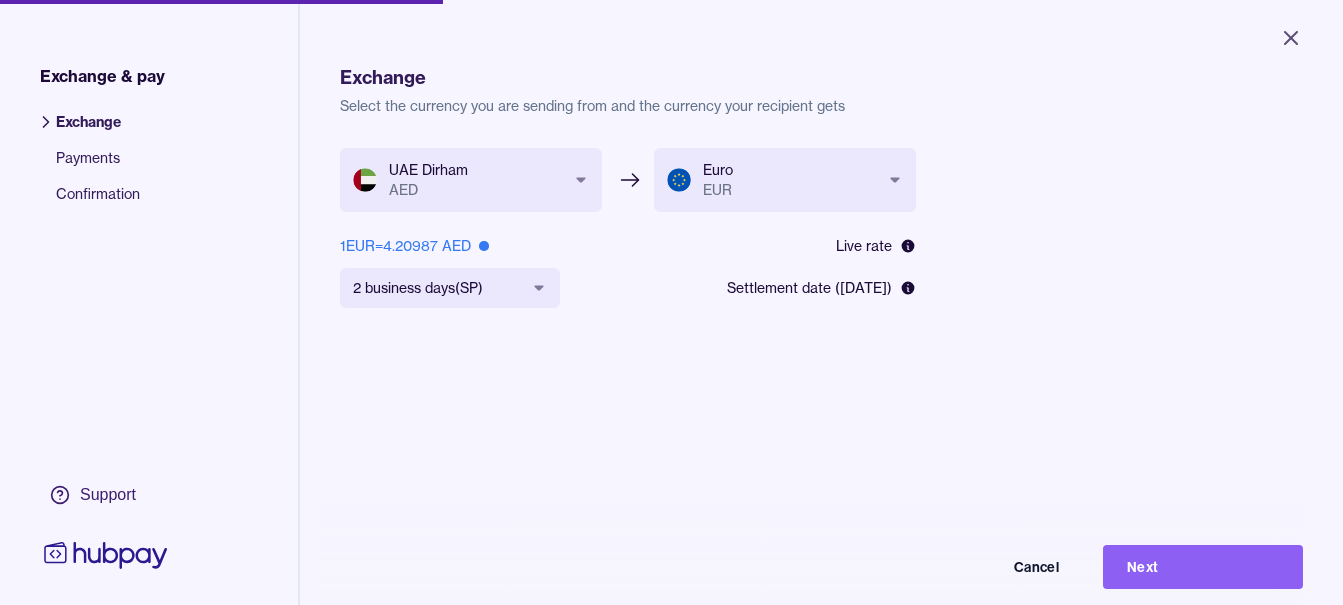 drag, startPoint x: 1186, startPoint y: 593, endPoint x: 1174, endPoint y: 601, distance: 14.422205 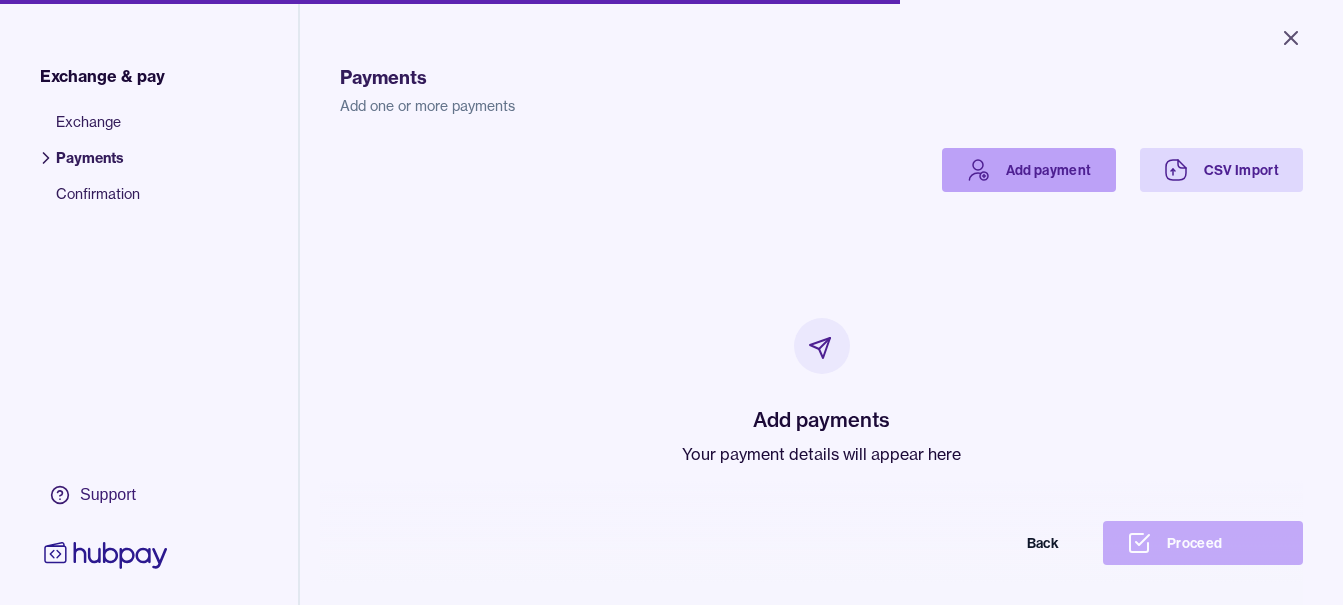 click on "Add payment" at bounding box center (1029, 170) 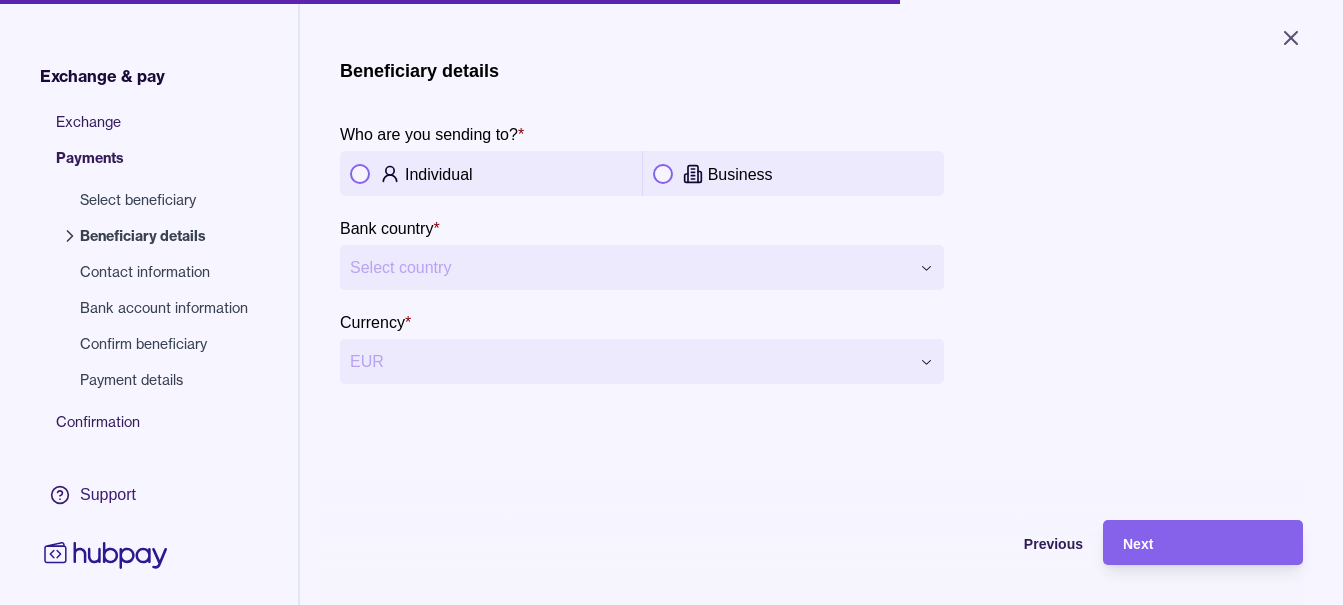 click on "Business" at bounding box center (821, 174) 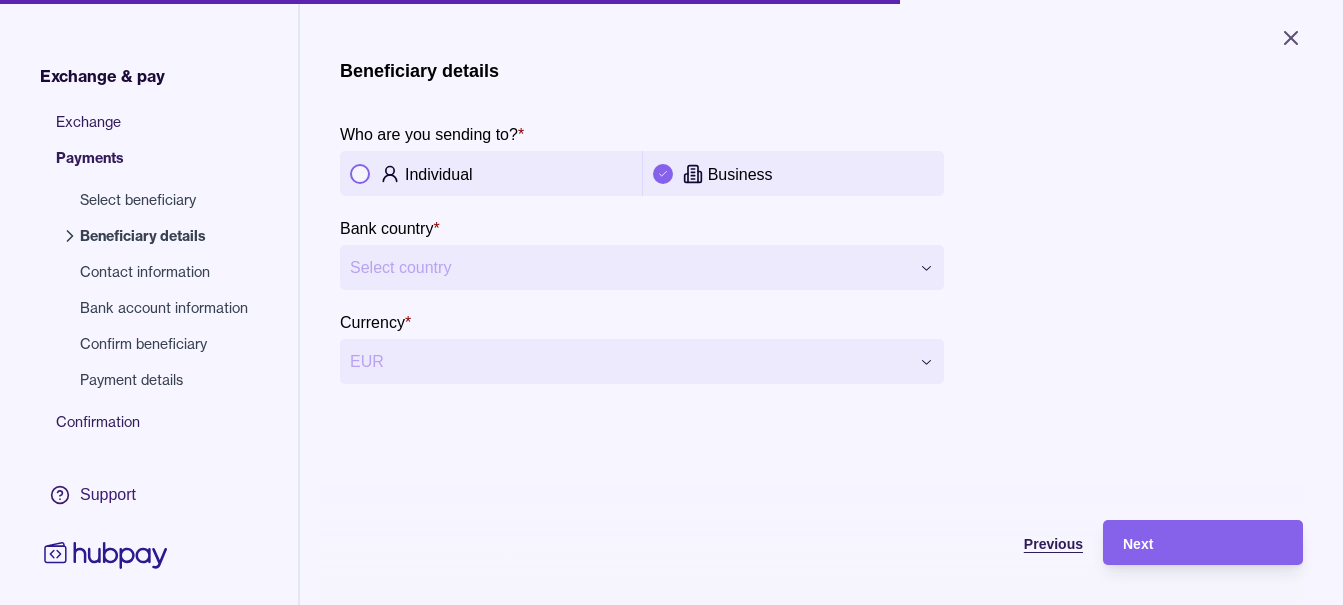 click on "Previous" at bounding box center [968, 542] 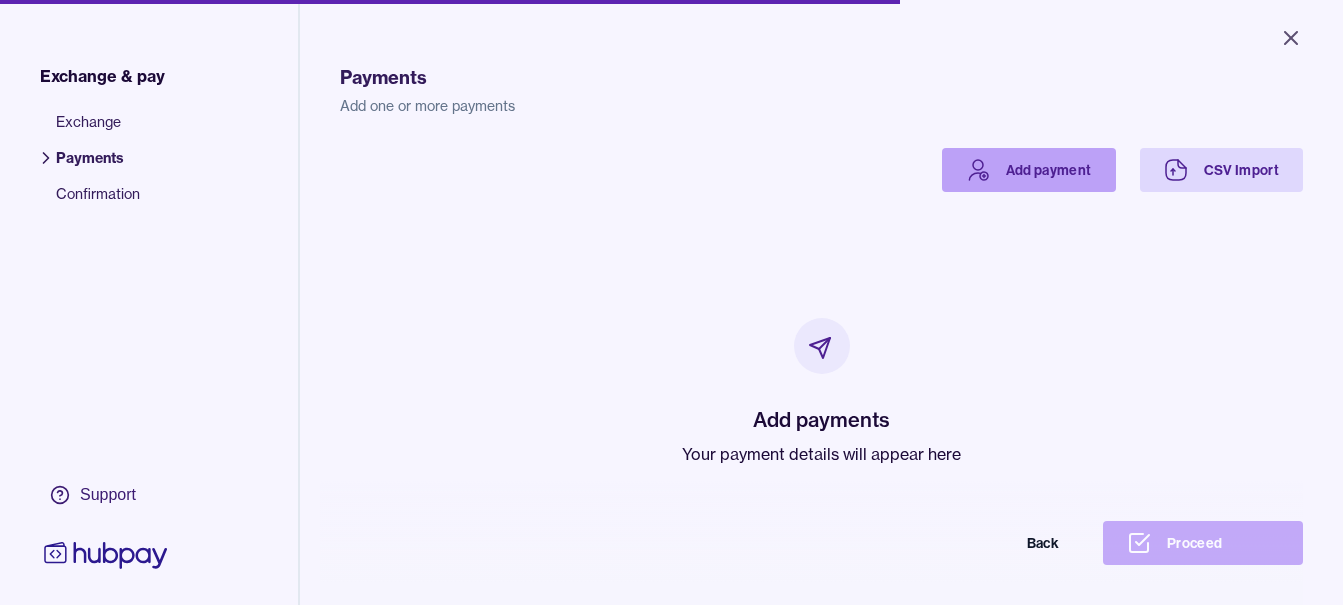 click on "Add payment" at bounding box center (1029, 170) 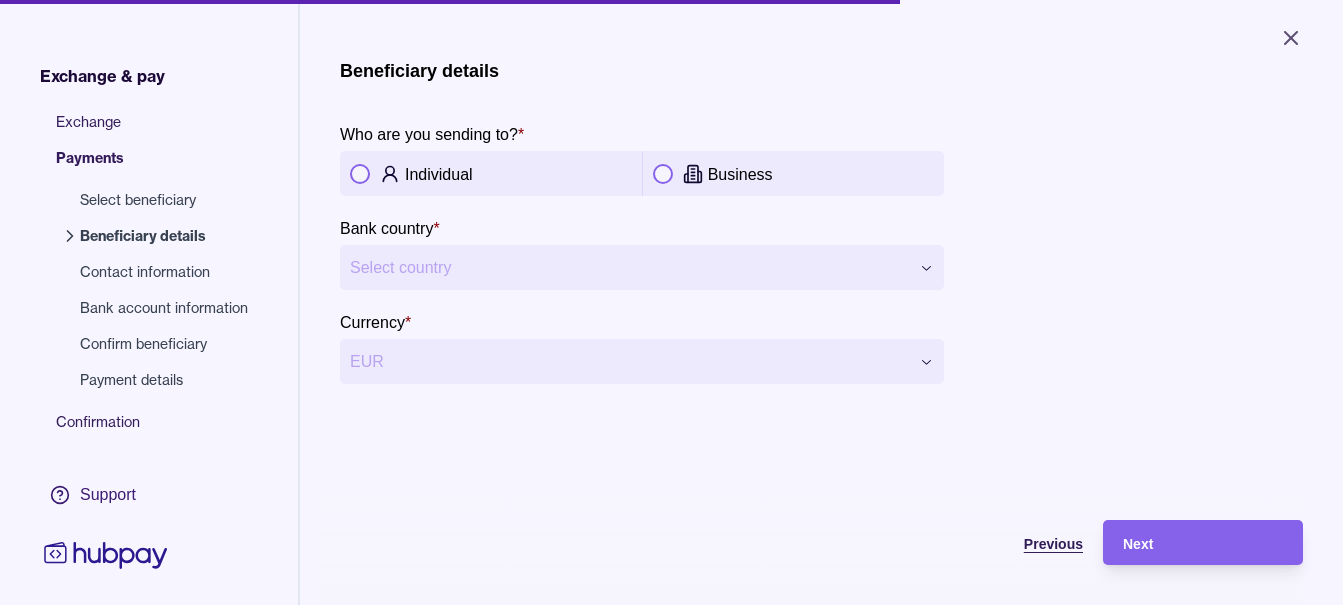 click on "Previous" at bounding box center (1053, 544) 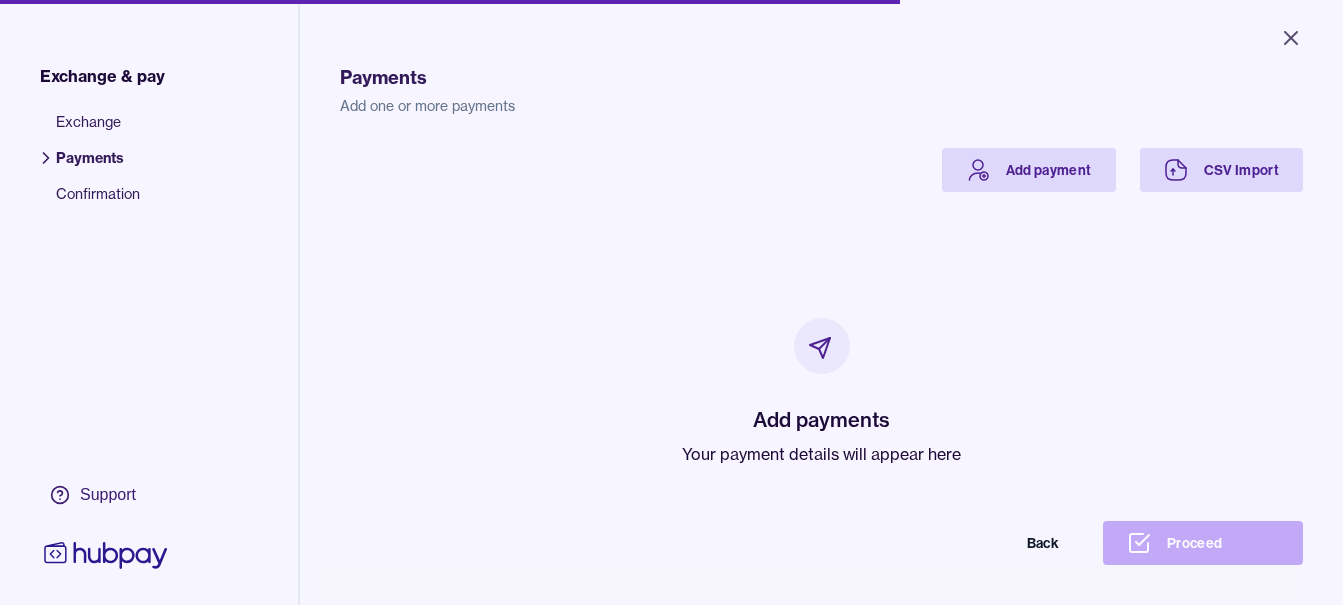 click on "Add payments Your payment details will appear here" at bounding box center [821, 392] 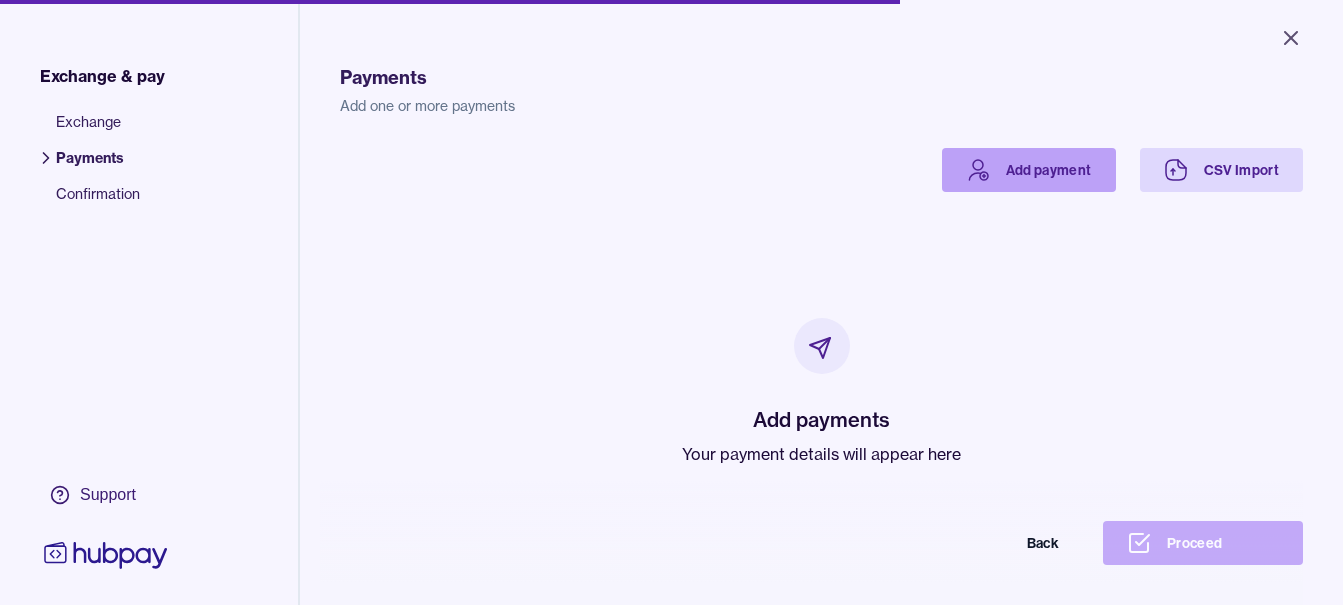 click on "Add payment" at bounding box center (1029, 170) 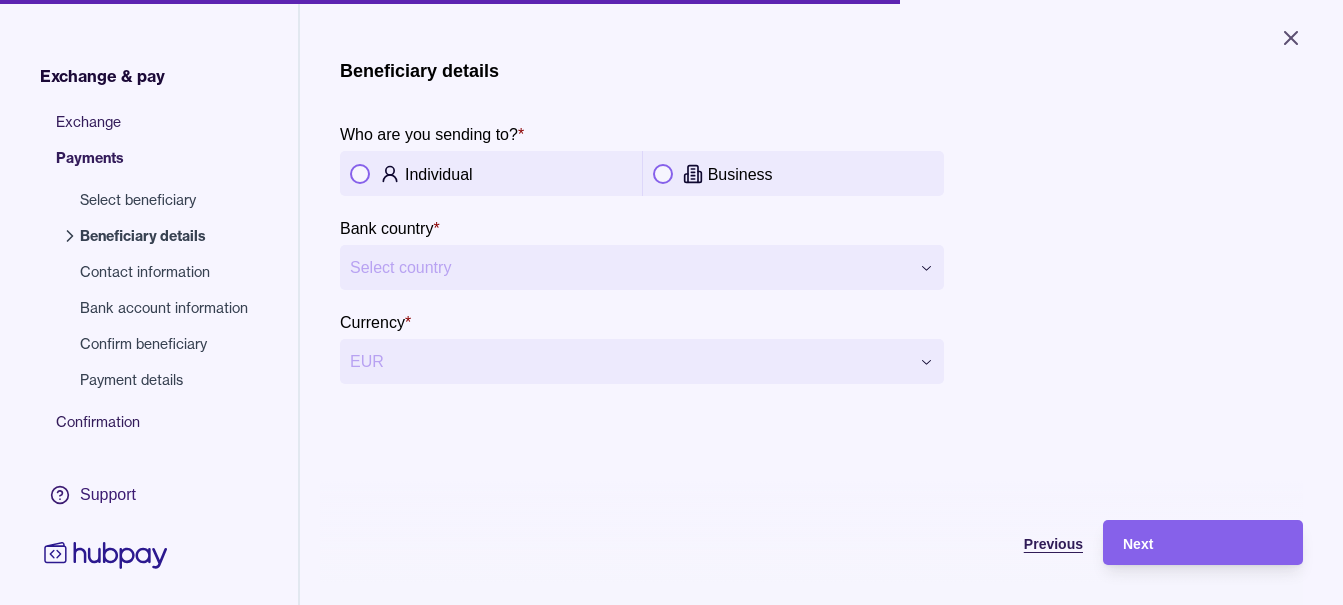 click on "Previous" at bounding box center [968, 542] 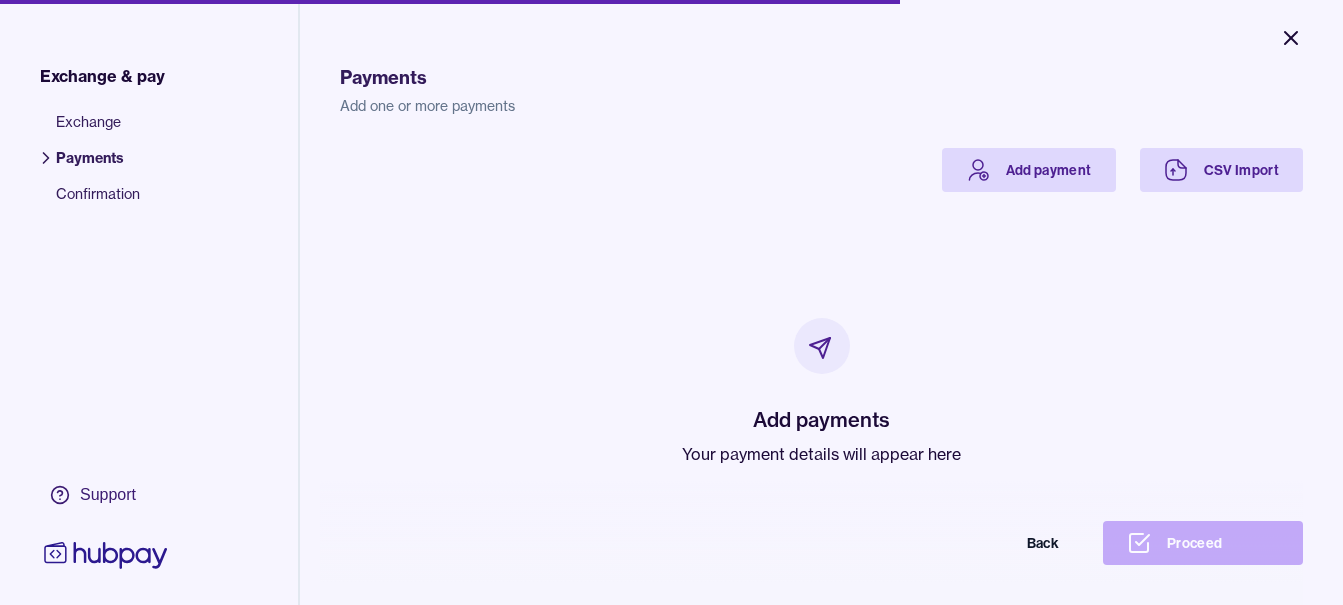 click 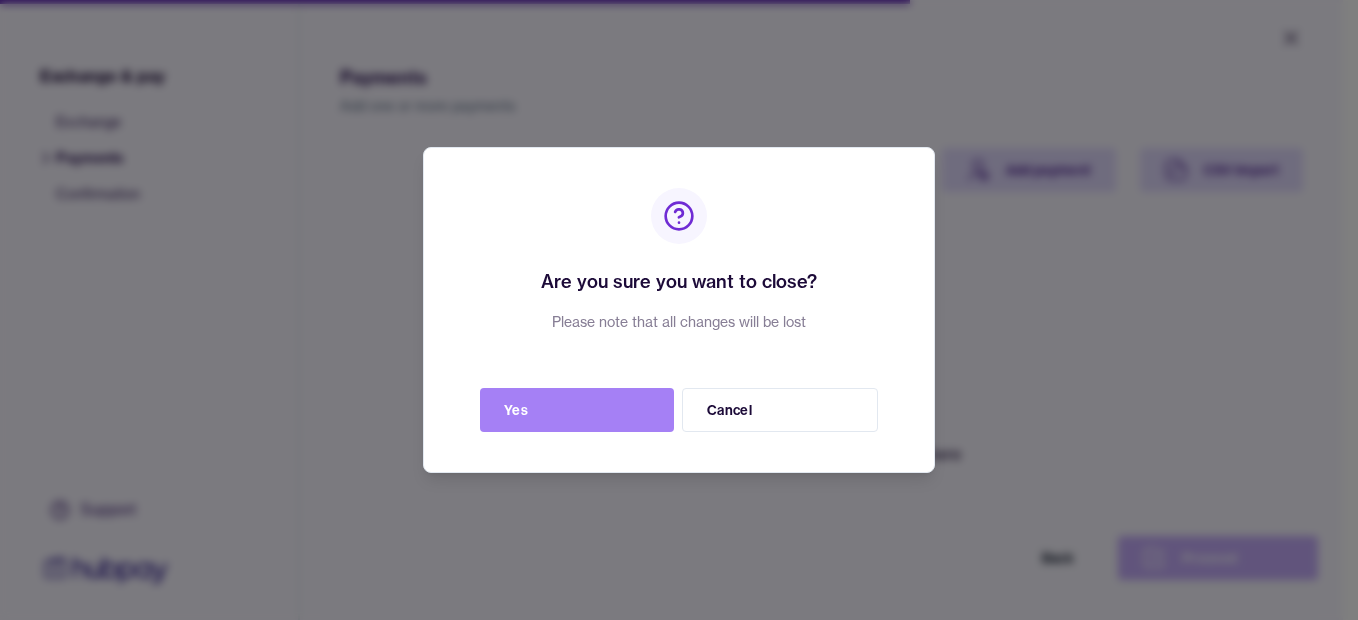 click on "Yes" at bounding box center (577, 410) 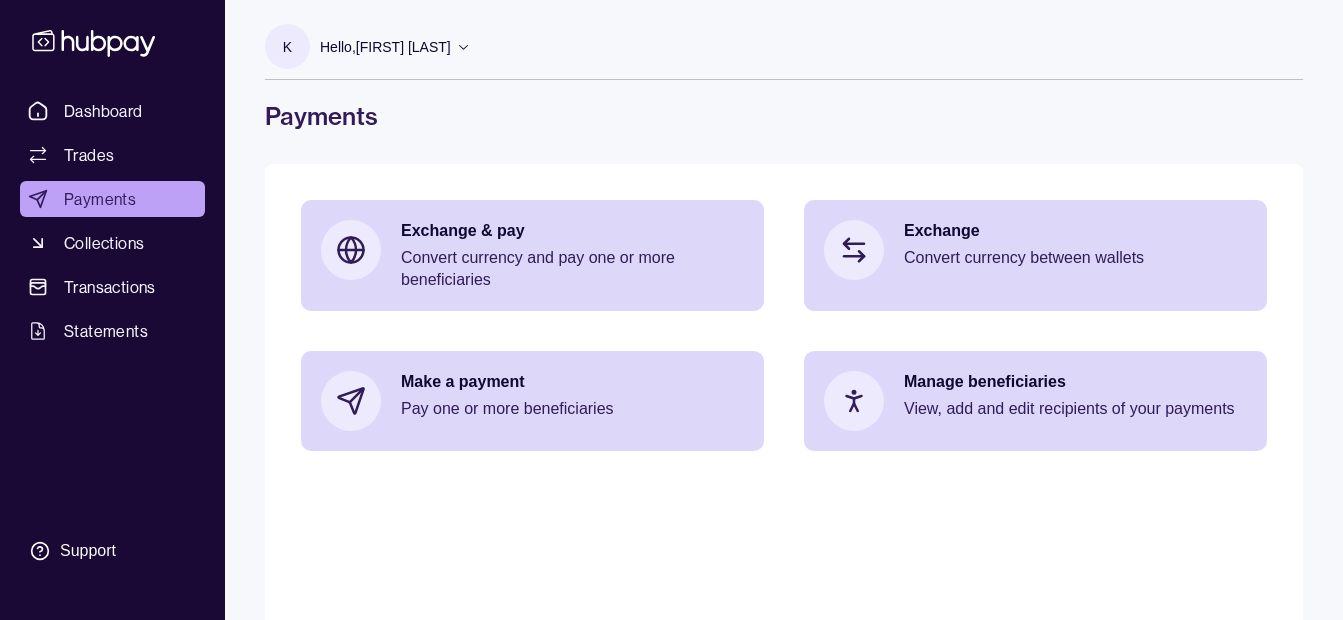 click on "Hello, [FIRST] [LAST] [LAST]" at bounding box center [395, 47] 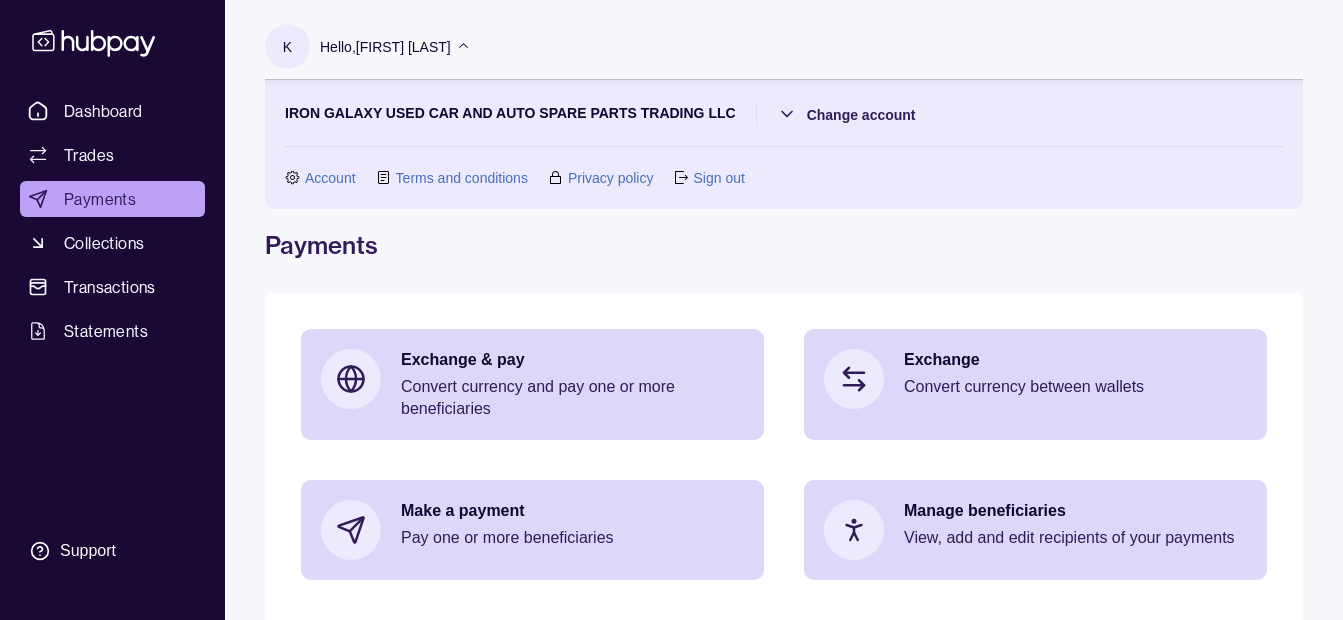 click on "Hello, [FIRST] [LAST] [LAST]" at bounding box center [395, 47] 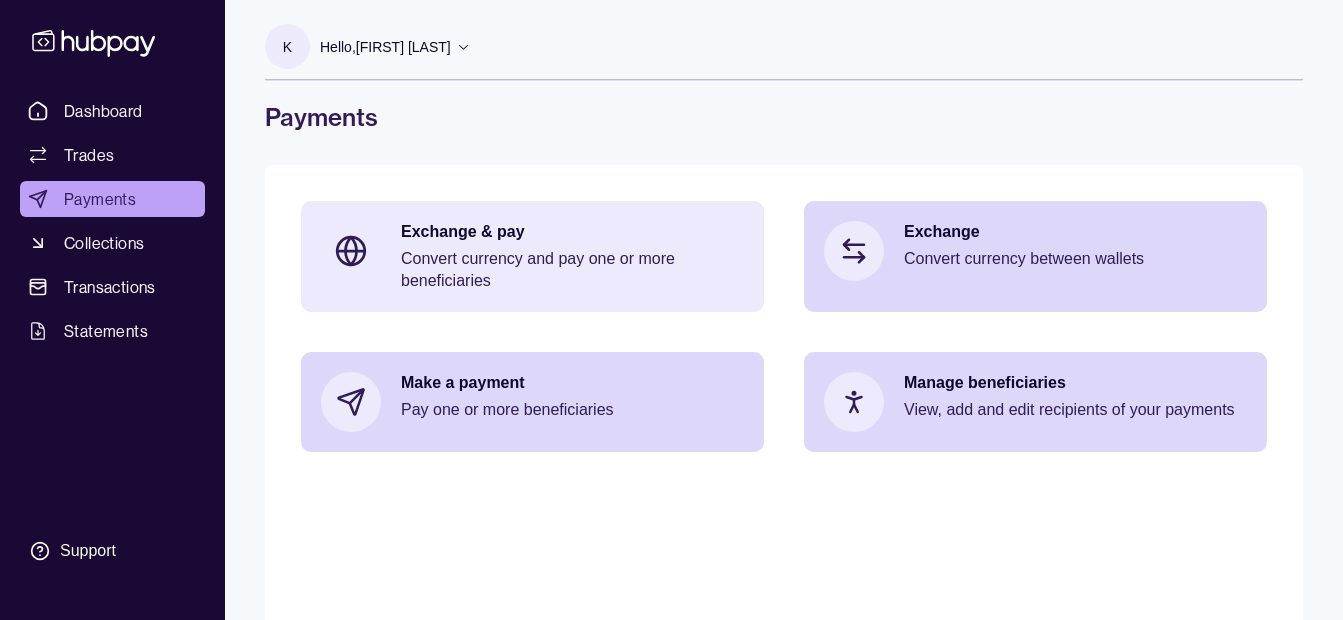 drag, startPoint x: 349, startPoint y: 59, endPoint x: 432, endPoint y: 242, distance: 200.94278 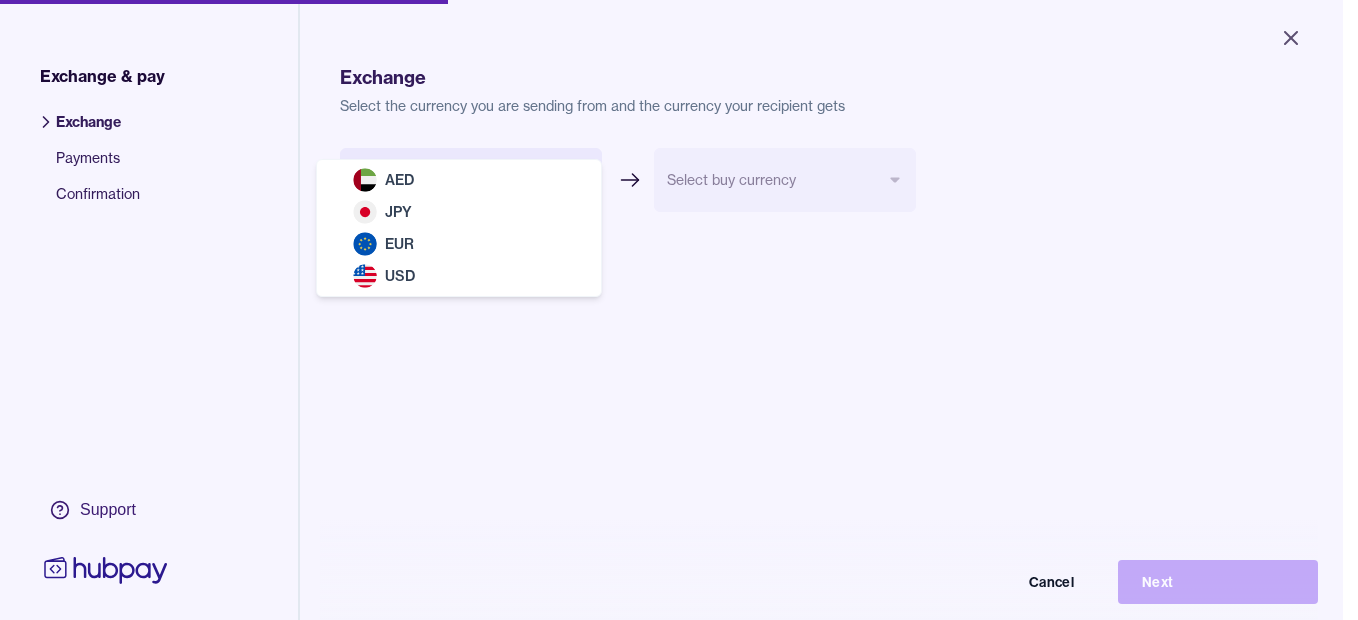 click on "Close Exchange & pay Exchange Payments Confirmation Support Exchange Select the currency you are sending from and the currency your recipient gets Select sell currency *** *** *** *** Select buy currency Cancel Next Exchange & pay | Hubpay AED JPY EUR USD" at bounding box center [679, 310] 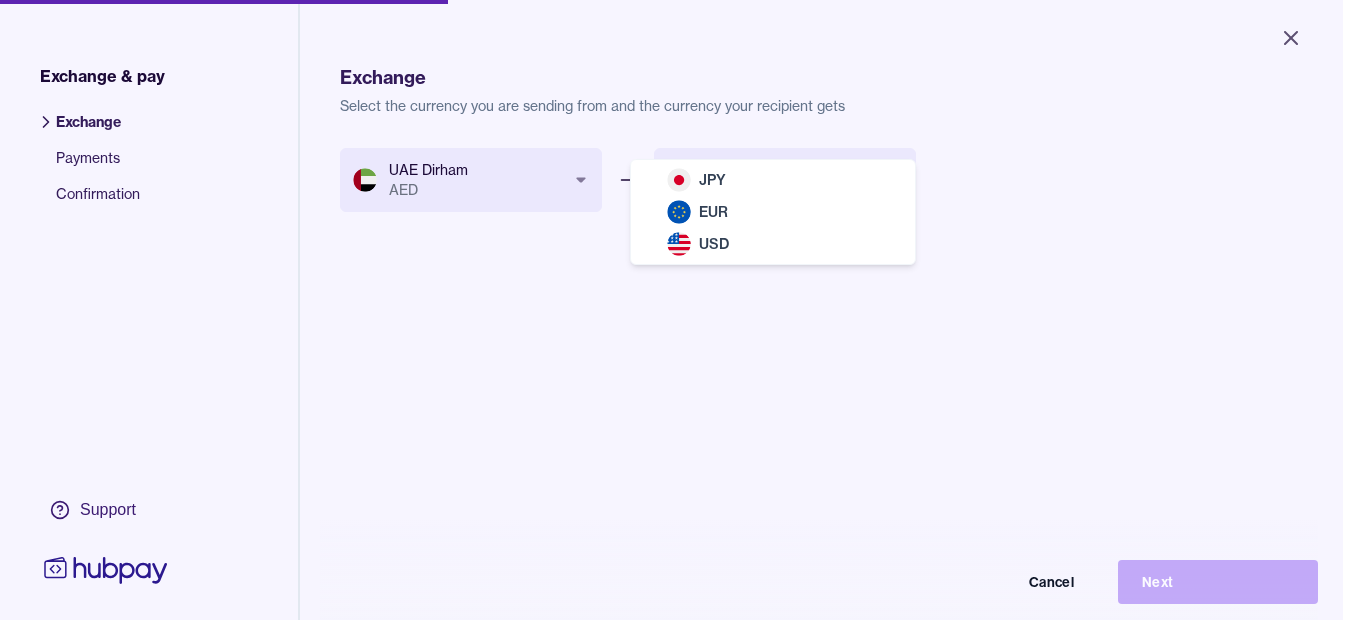 click on "Close Exchange & pay Exchange Payments Confirmation Support Exchange Select the currency you are sending from and the currency your recipient gets UAE Dirham AED *** *** *** *** Select buy currency *** *** *** Cancel Next Exchange & pay | Hubpay JPY EUR USD" at bounding box center (671, 310) 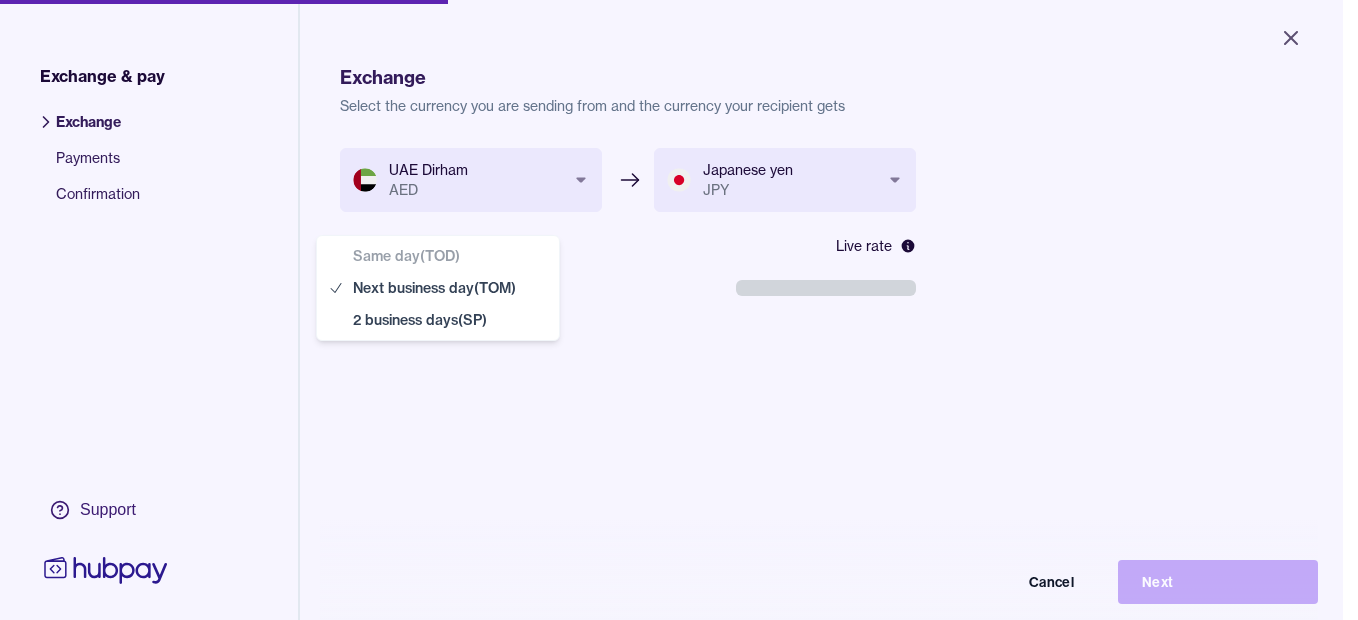 click on "**********" at bounding box center (671, 310) 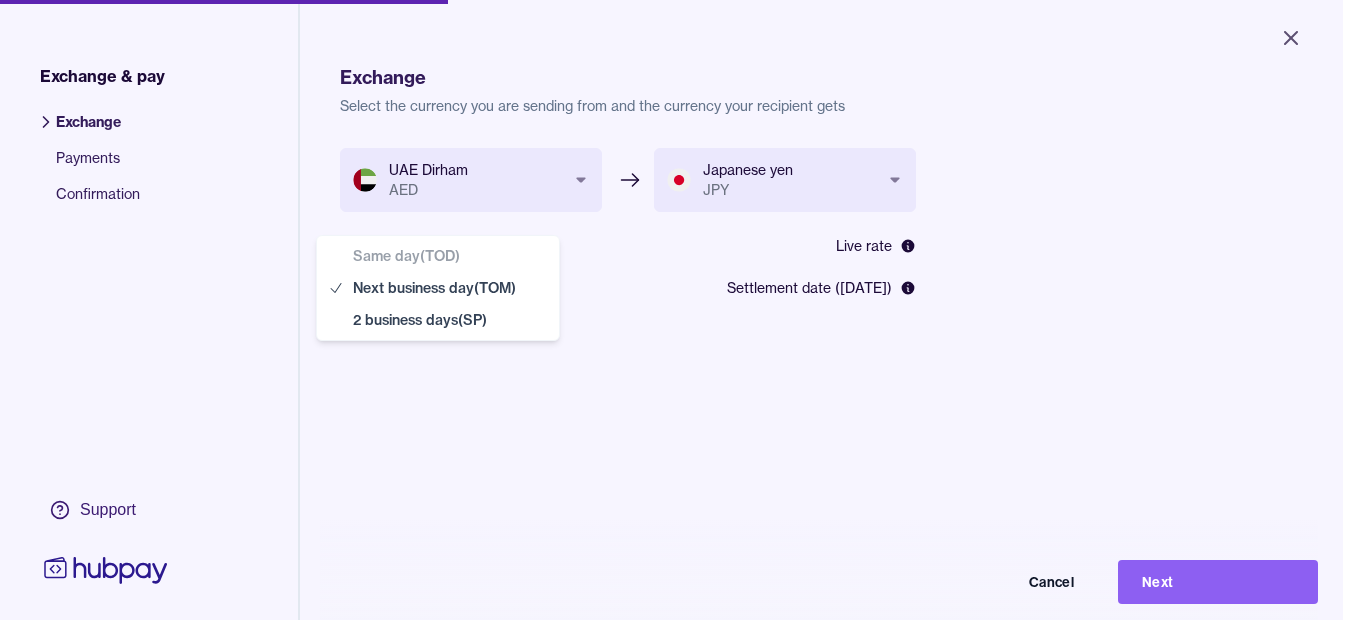 select on "**" 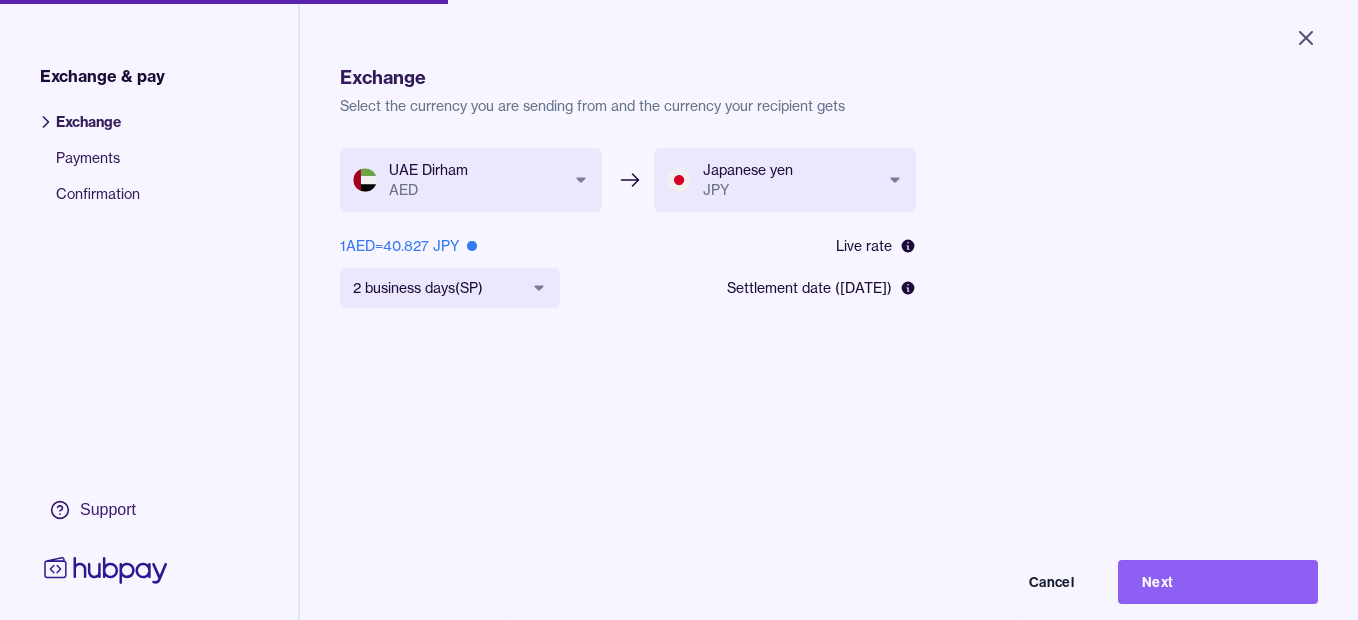 click on "**********" at bounding box center [679, 310] 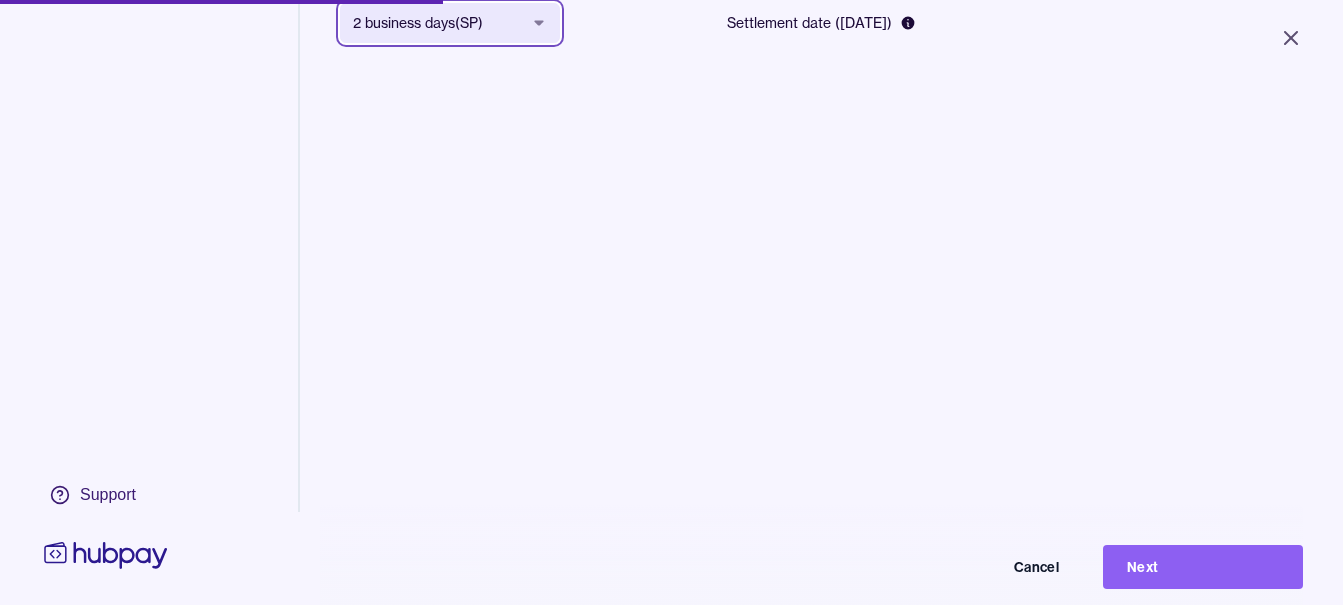 scroll, scrollTop: 268, scrollLeft: 0, axis: vertical 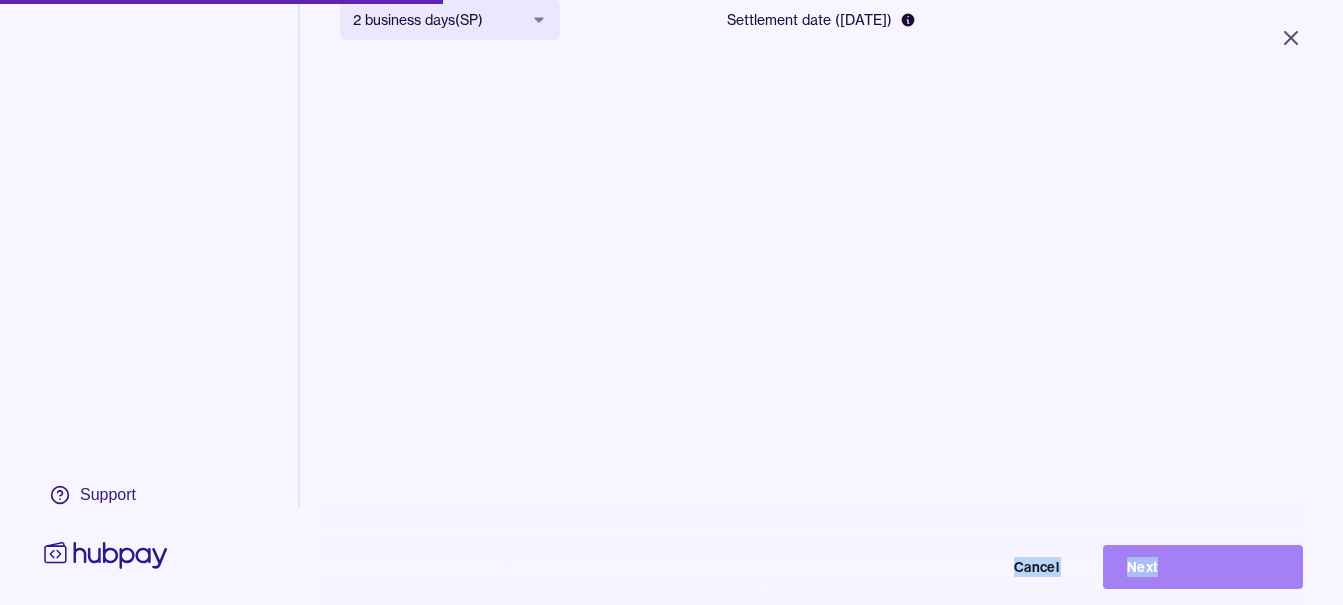 click on "**********" at bounding box center [671, 302] 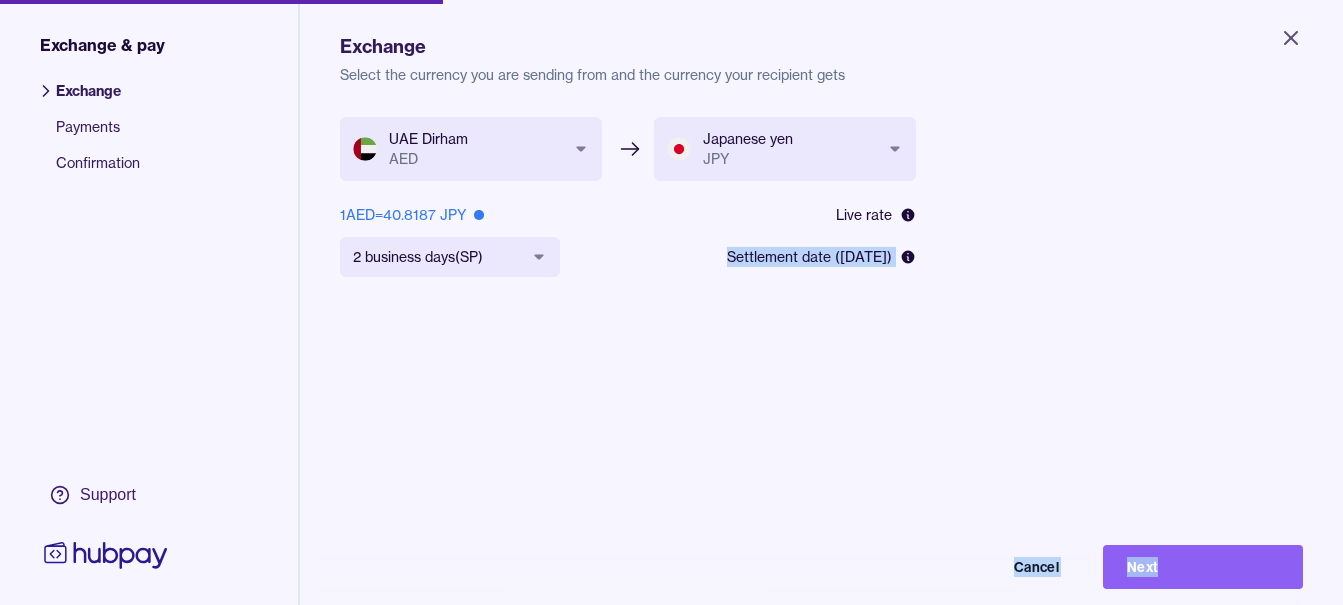 scroll, scrollTop: 0, scrollLeft: 0, axis: both 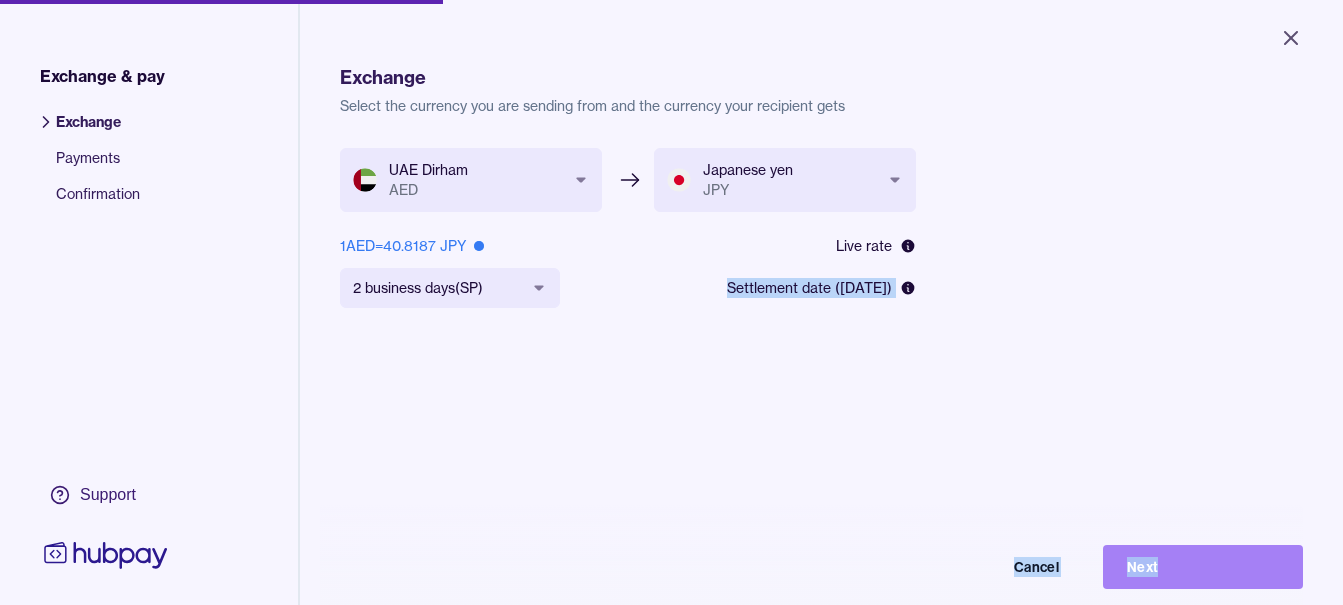 click on "Next" at bounding box center [1203, 567] 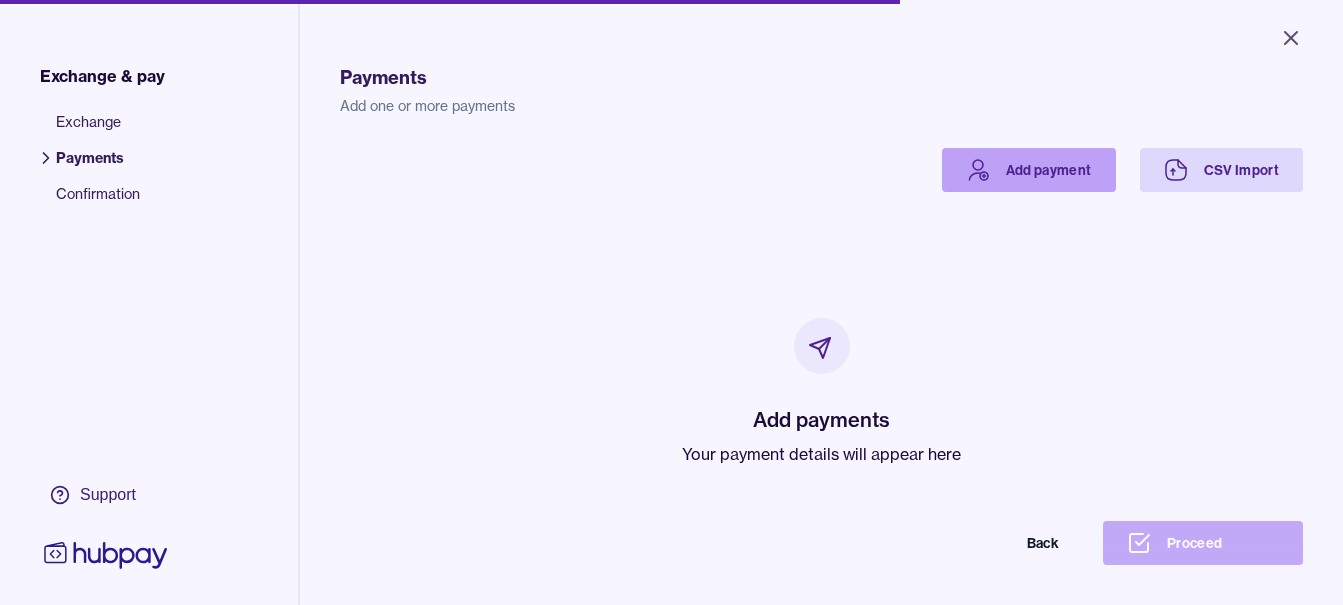 click on "Add payment" at bounding box center [1029, 170] 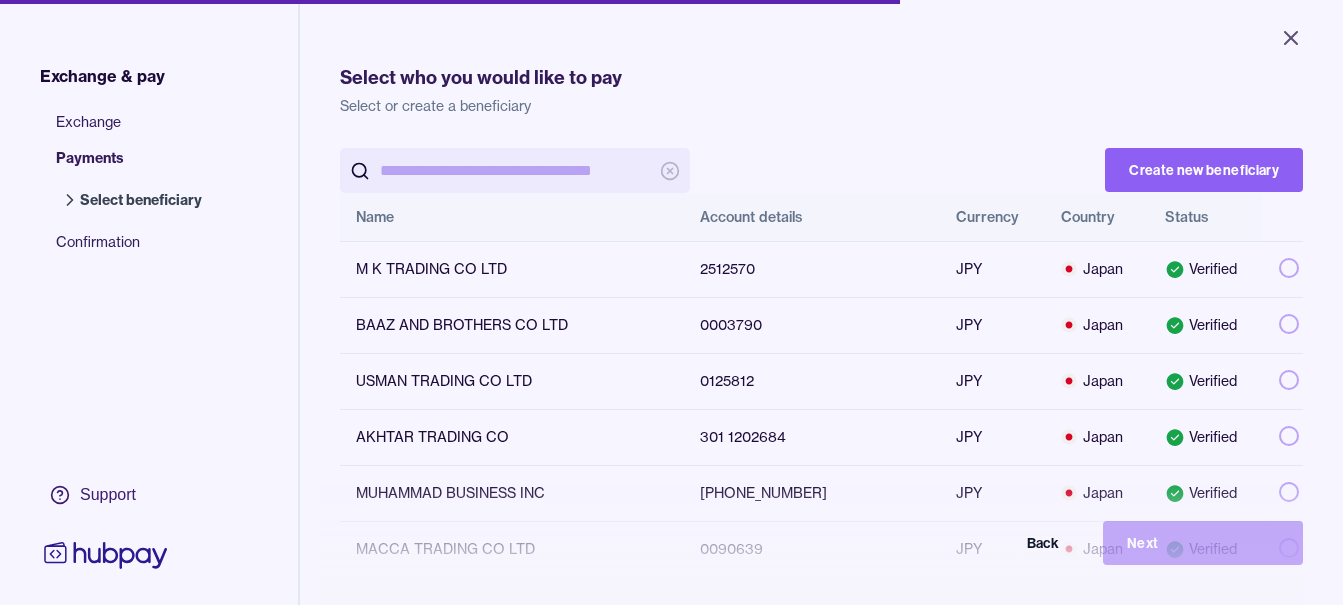 scroll, scrollTop: 0, scrollLeft: 0, axis: both 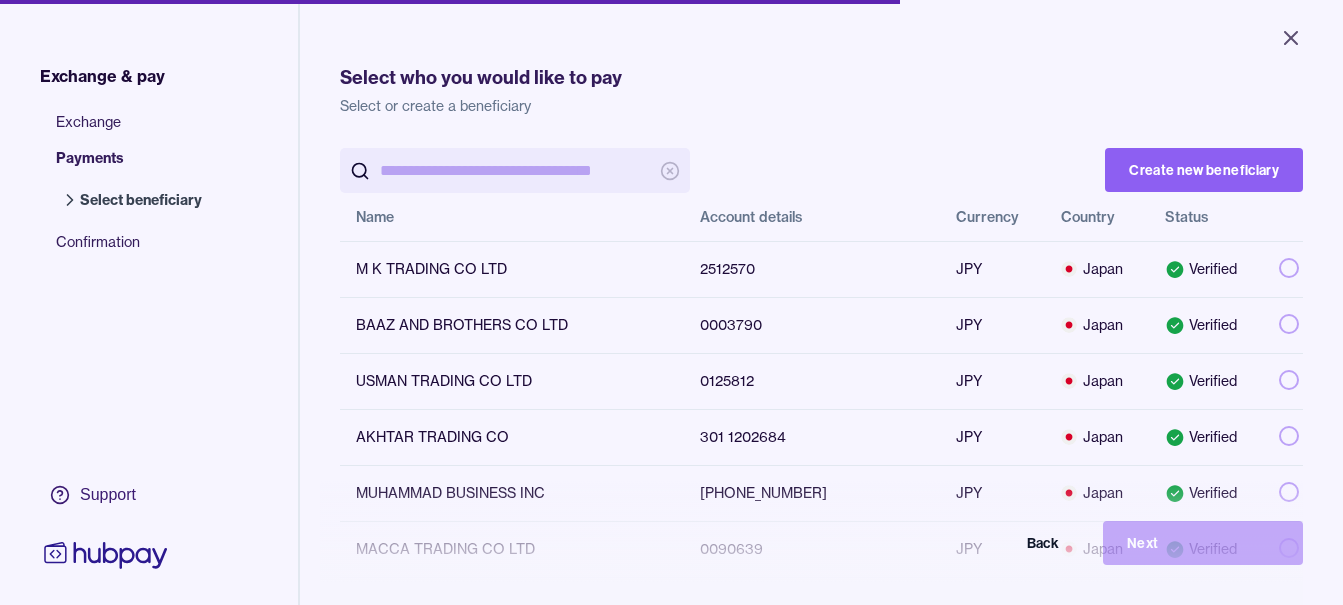 click at bounding box center (515, 170) 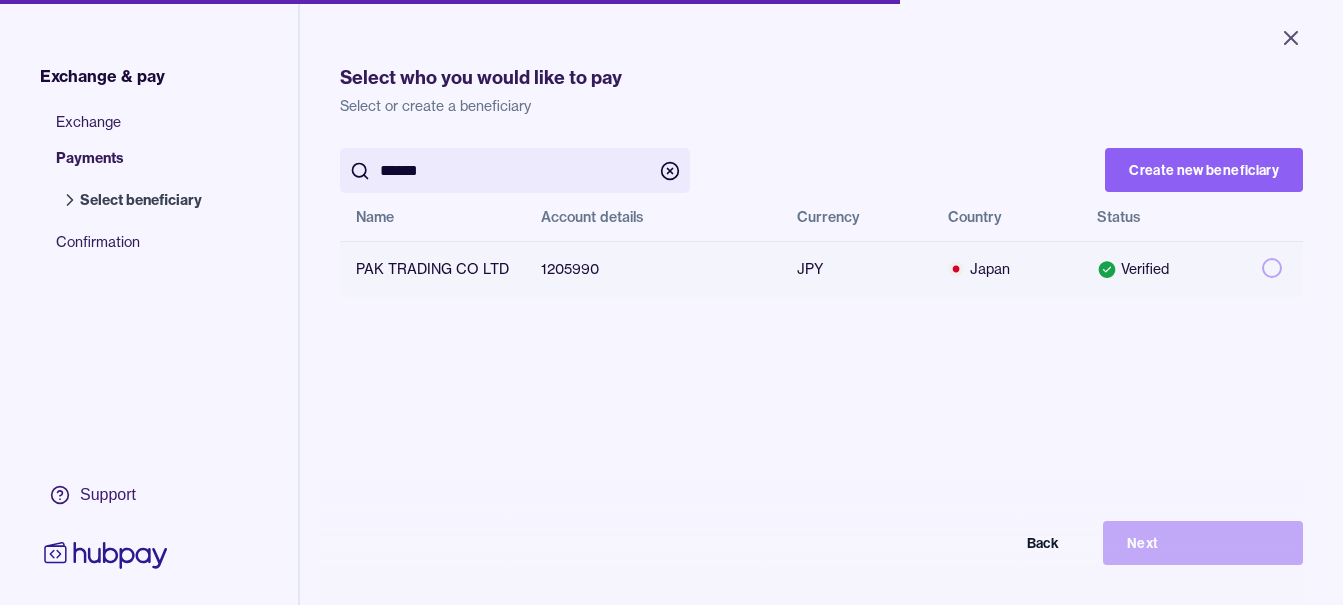 type on "******" 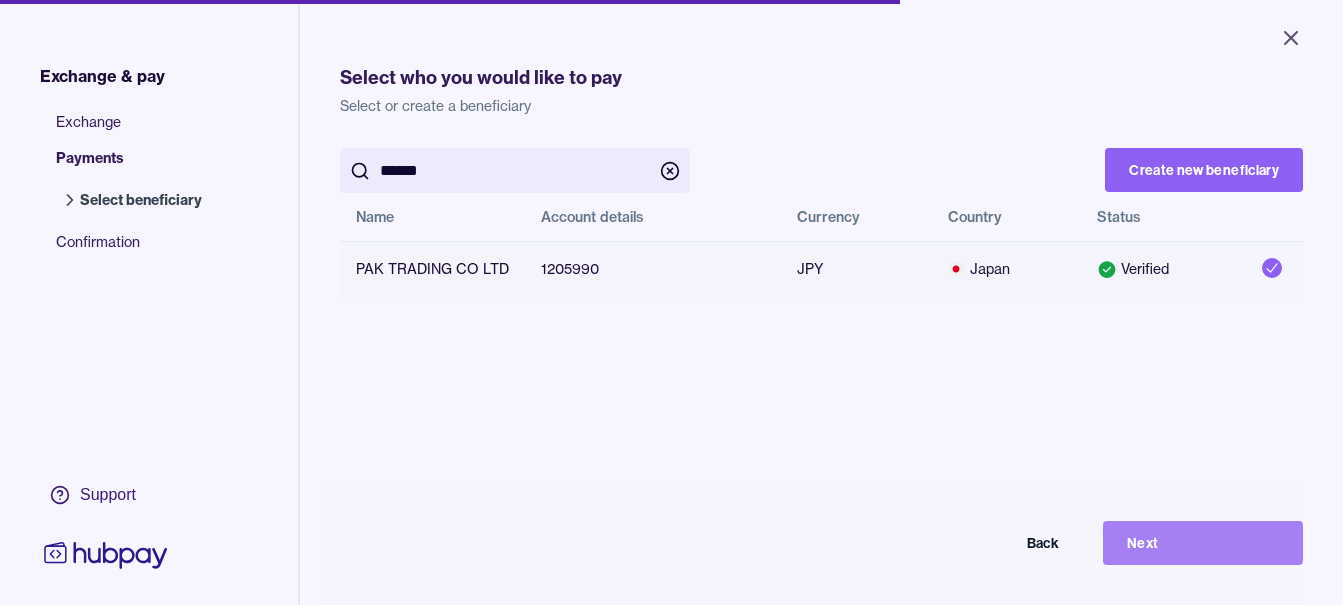 click on "Next" at bounding box center (1203, 543) 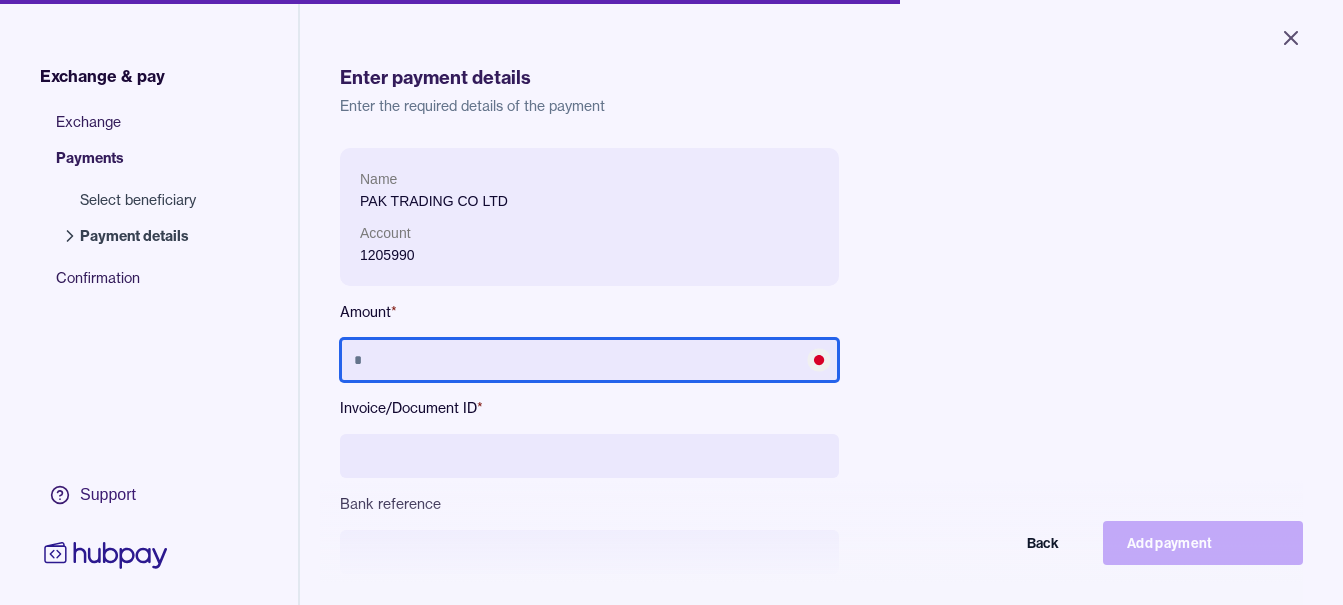 click at bounding box center (589, 360) 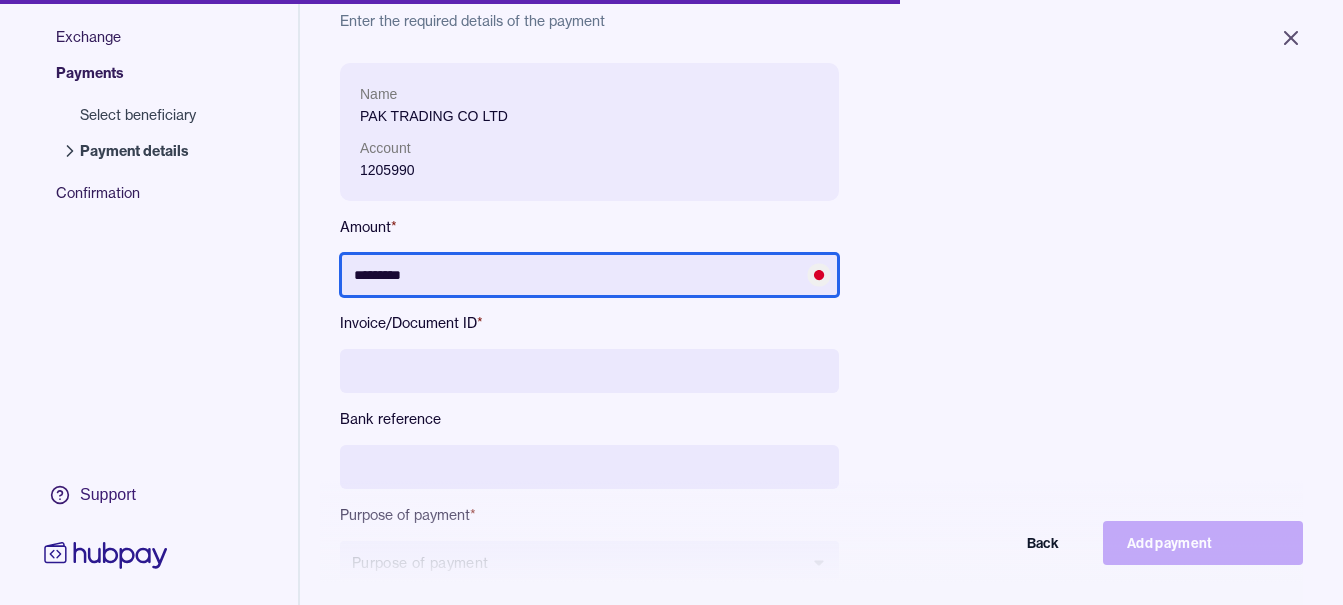 scroll, scrollTop: 200, scrollLeft: 0, axis: vertical 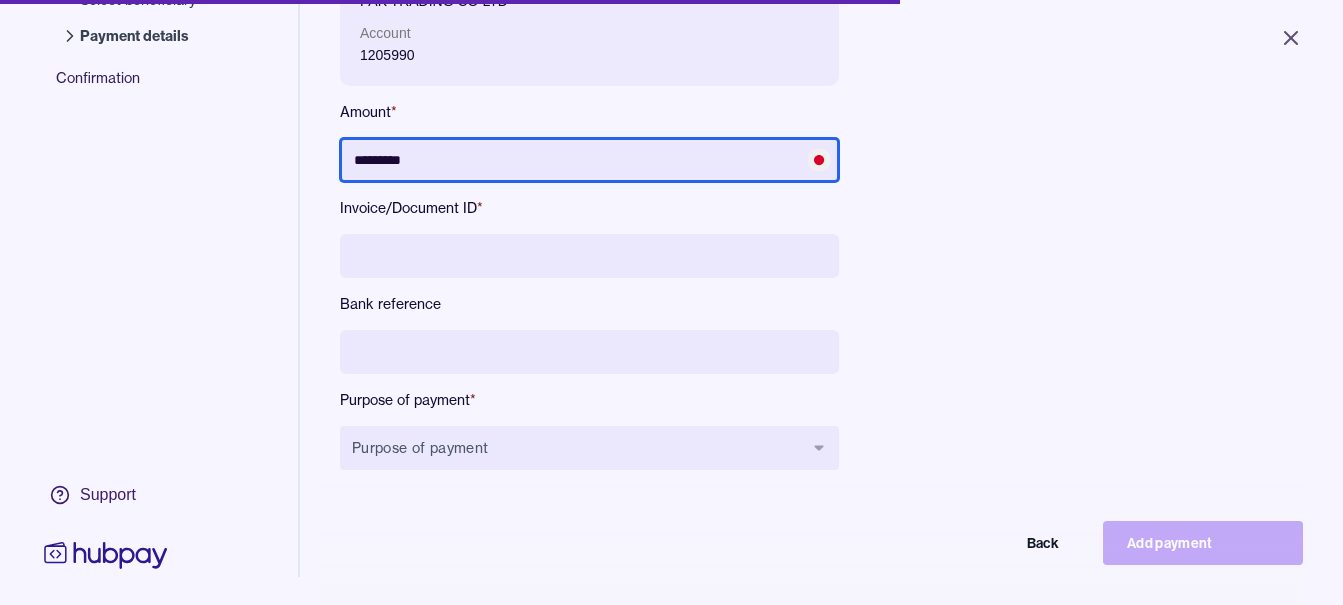 type on "*********" 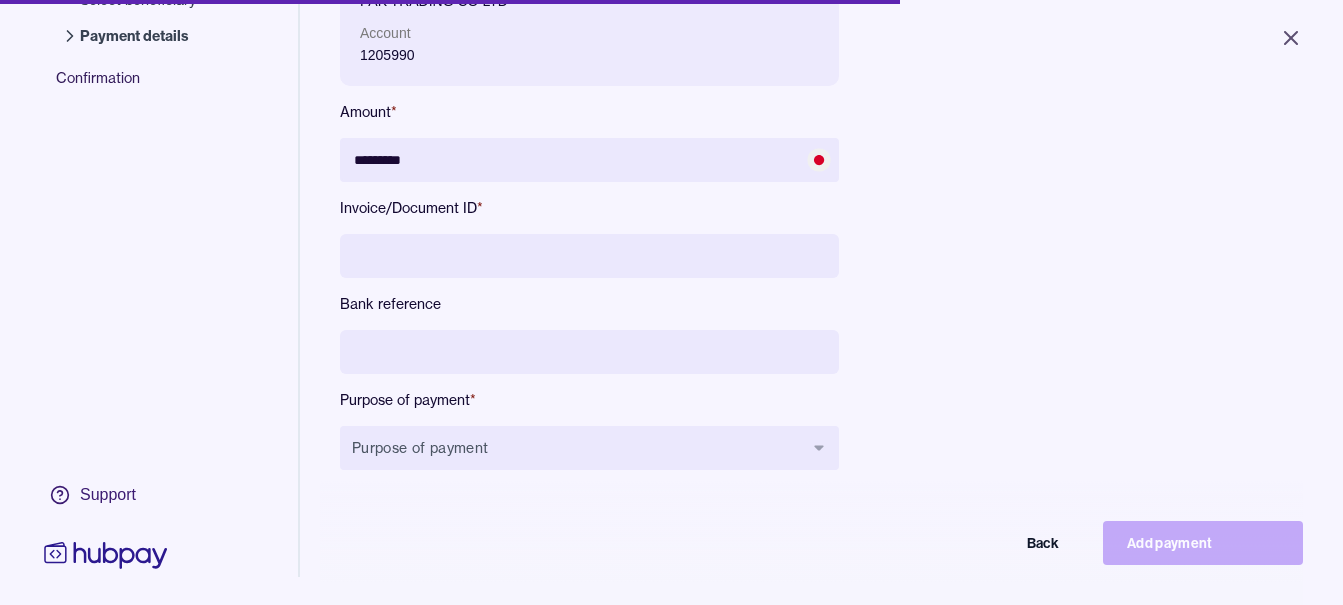 click at bounding box center (589, 256) 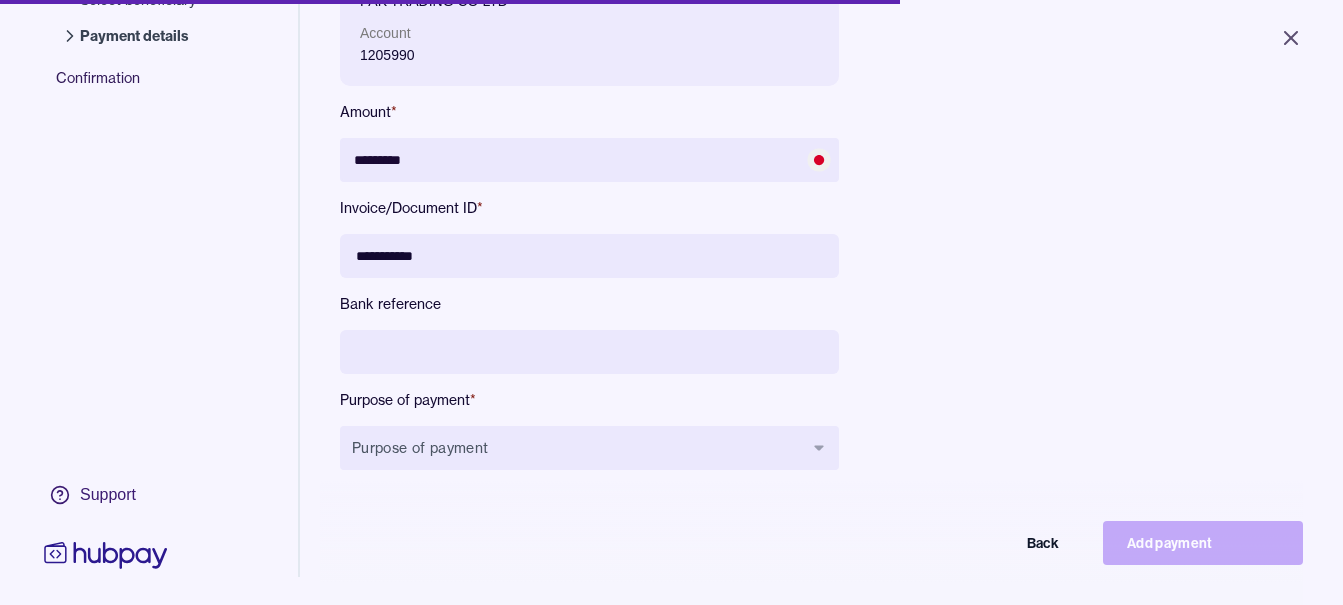 type on "**********" 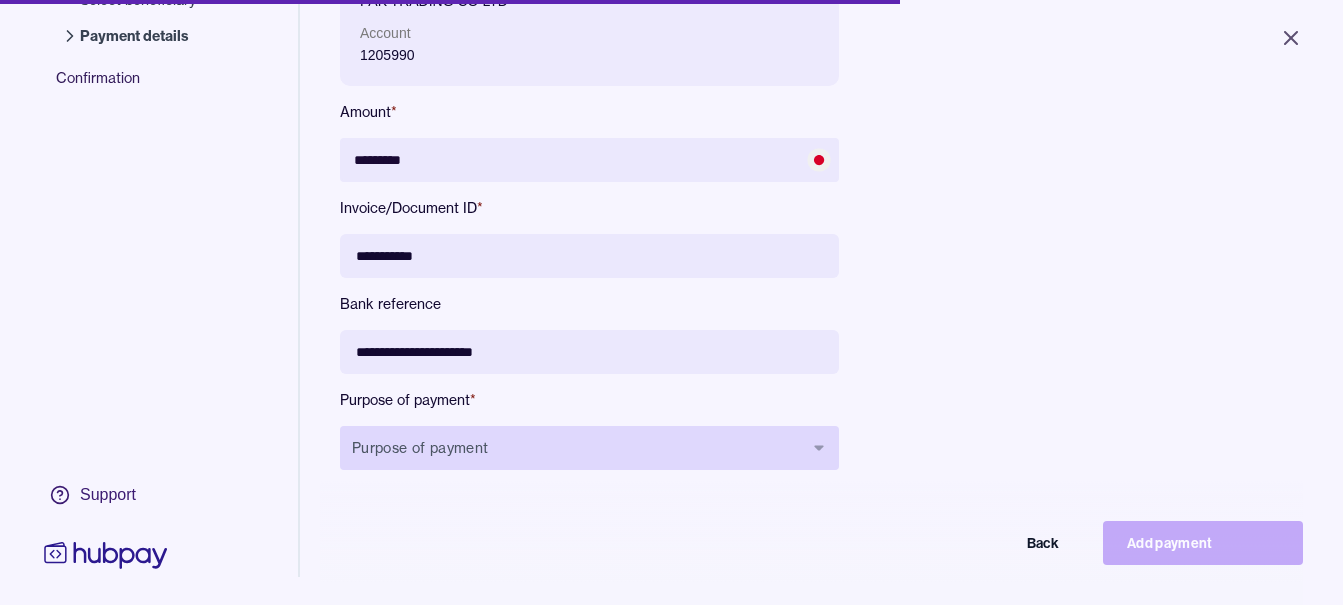 type on "**********" 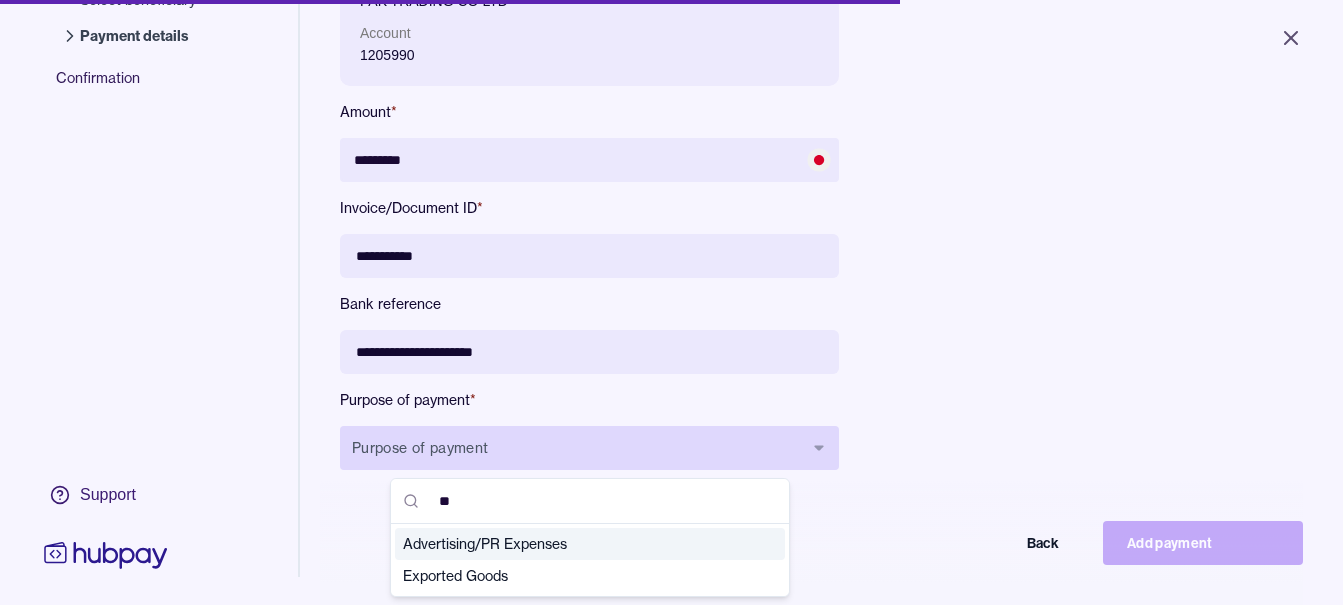 type on "***" 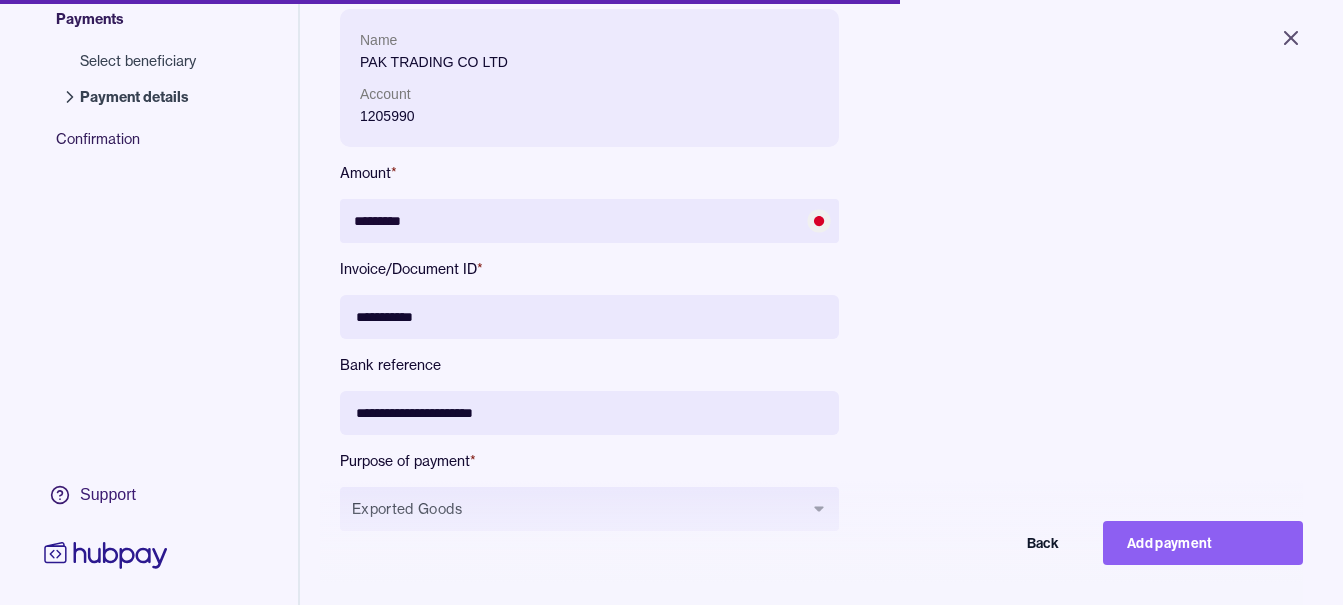 scroll, scrollTop: 0, scrollLeft: 0, axis: both 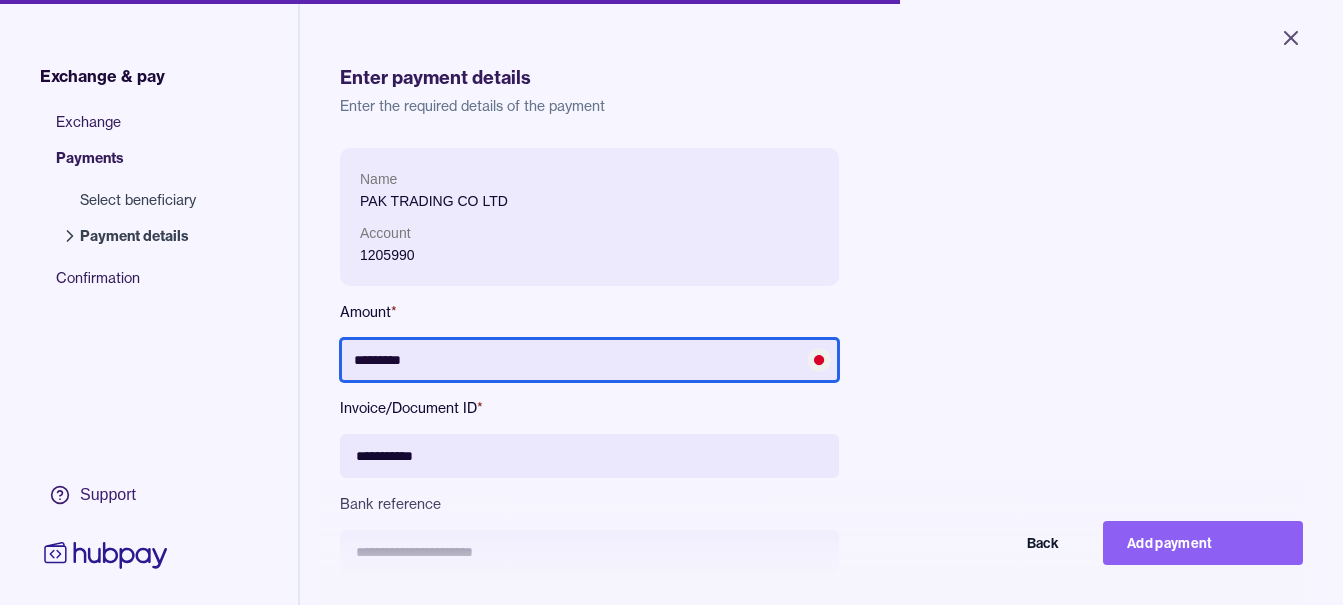 drag, startPoint x: 498, startPoint y: 363, endPoint x: 199, endPoint y: 338, distance: 300.04333 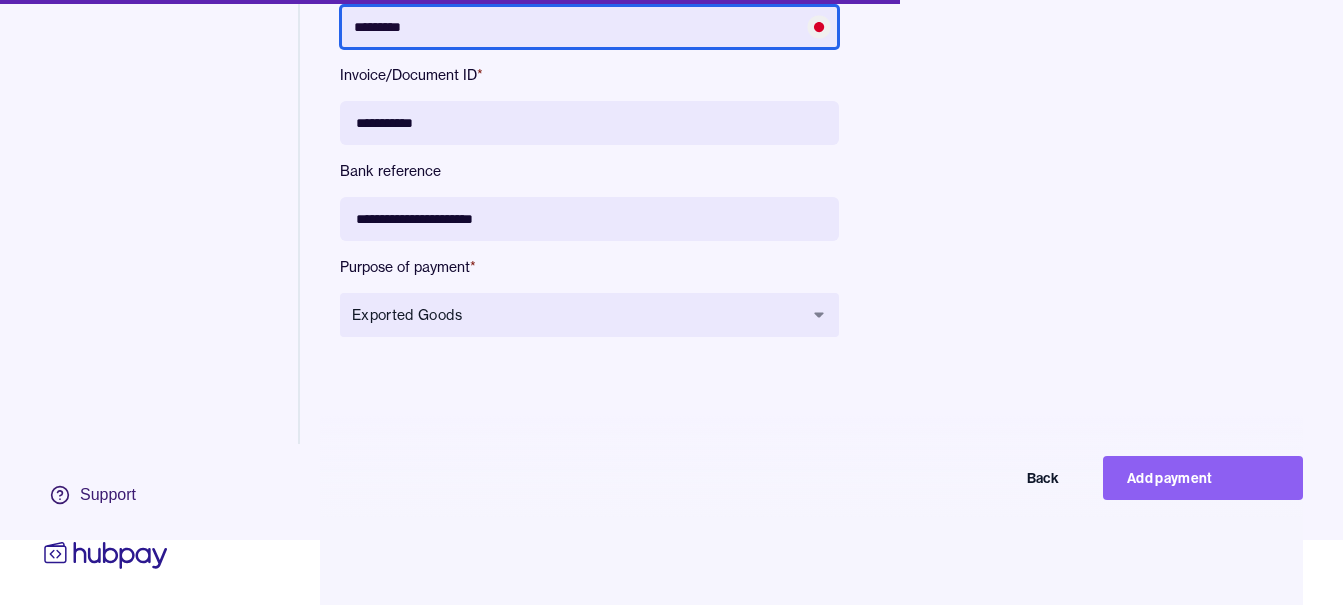scroll, scrollTop: 95, scrollLeft: 0, axis: vertical 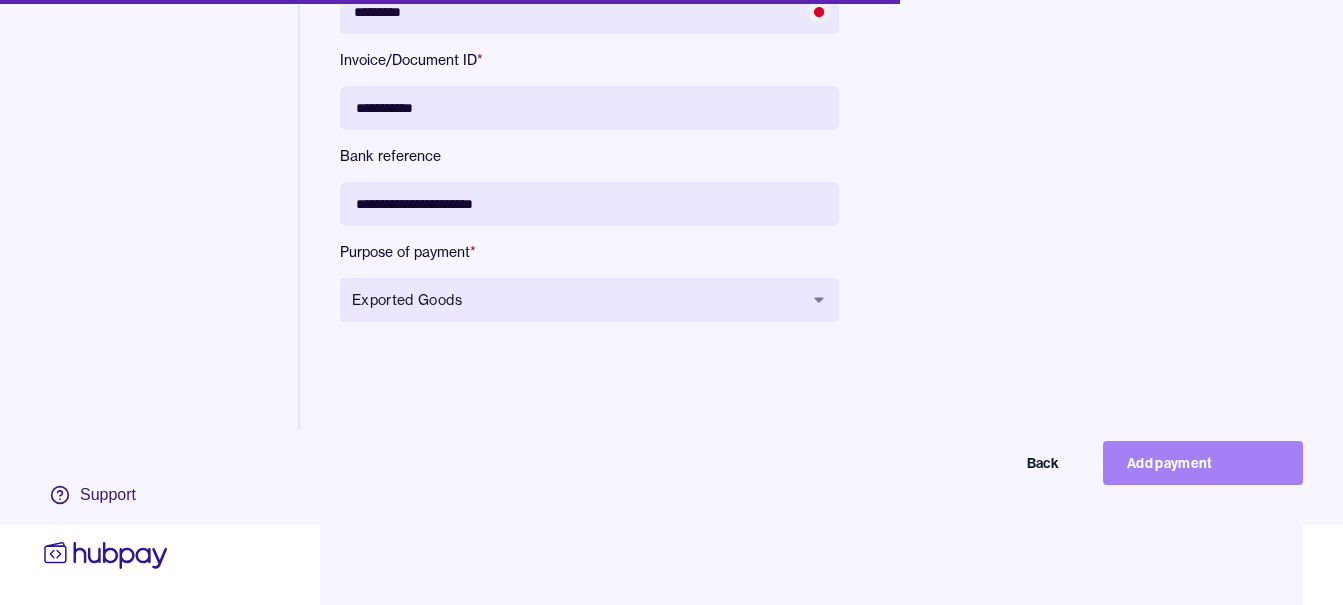 click on "Add payment" at bounding box center (1203, 463) 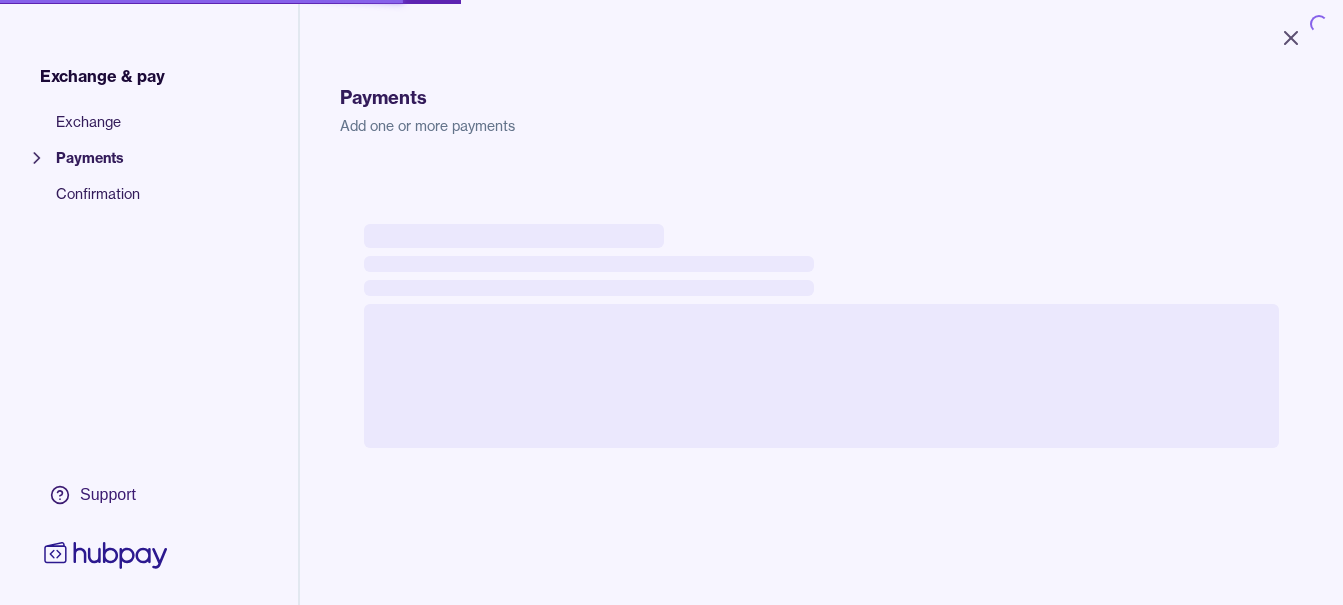 scroll, scrollTop: 0, scrollLeft: 0, axis: both 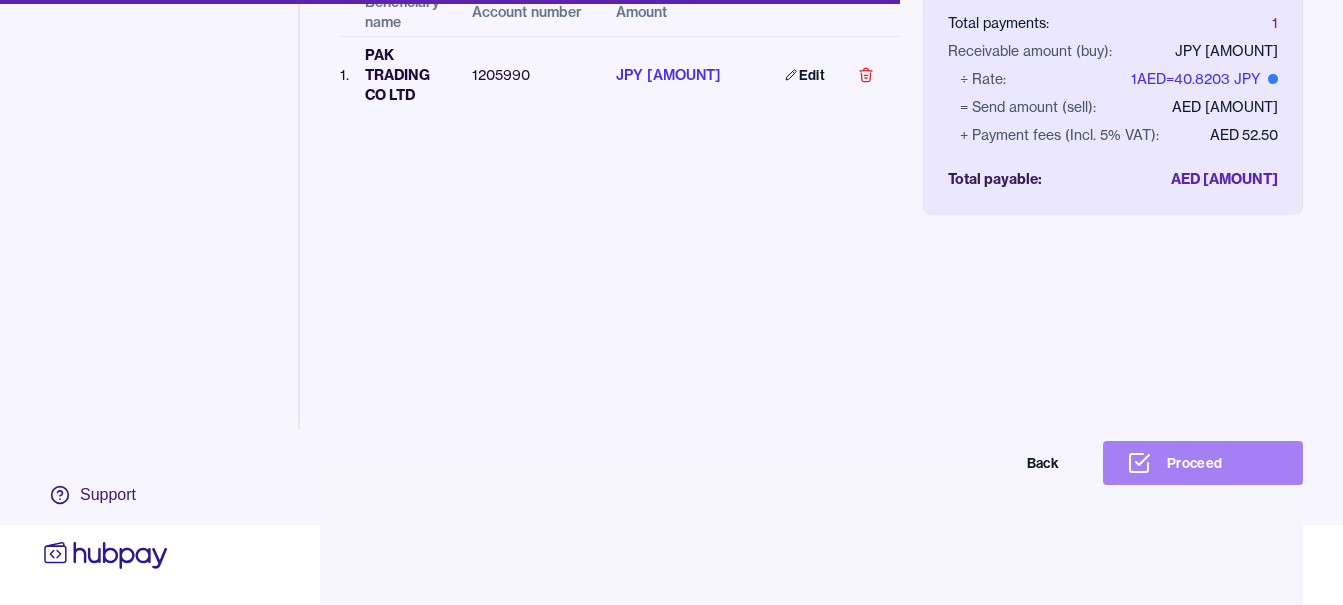 click on "Proceed" at bounding box center [1203, 463] 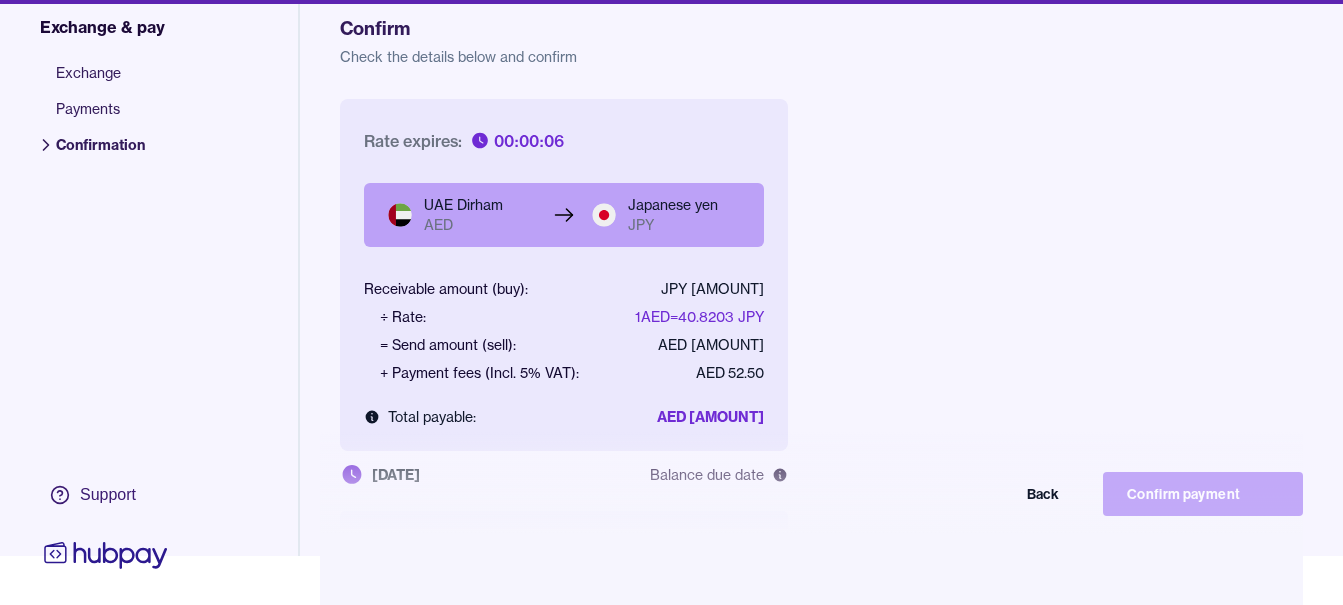 scroll, scrollTop: 95, scrollLeft: 0, axis: vertical 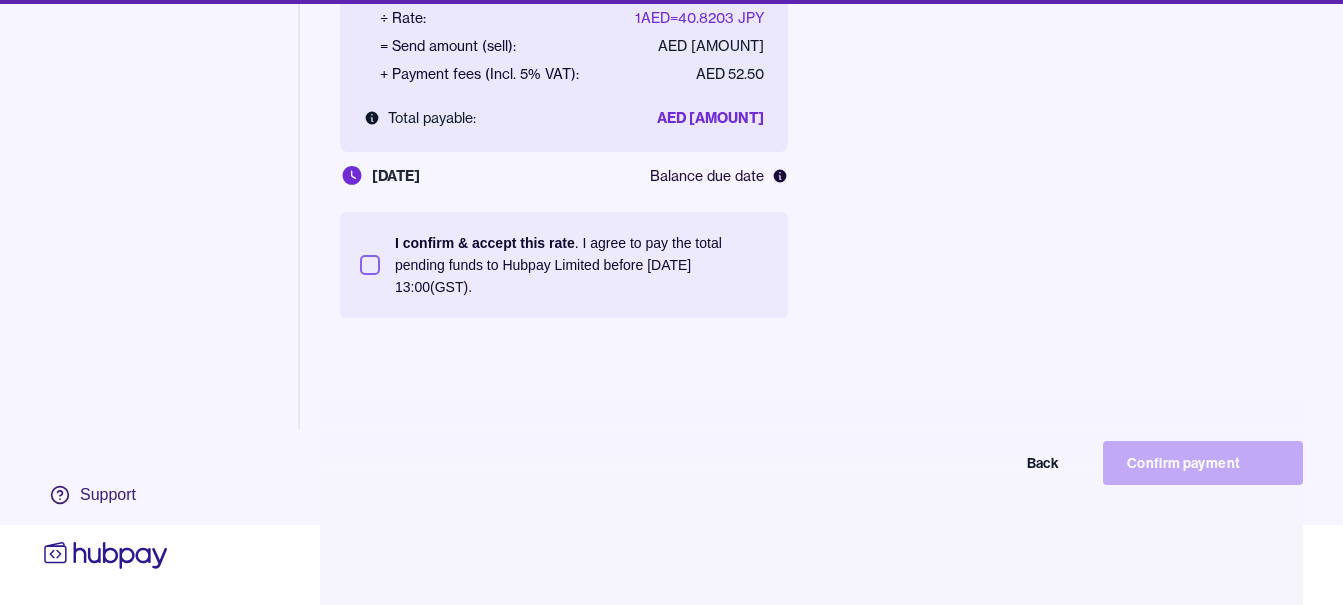 click on "I confirm & accept this rate . I agree to pay the total pending funds to Hubpay Limited before [DATE] [TIME] (GST)." at bounding box center [581, 265] 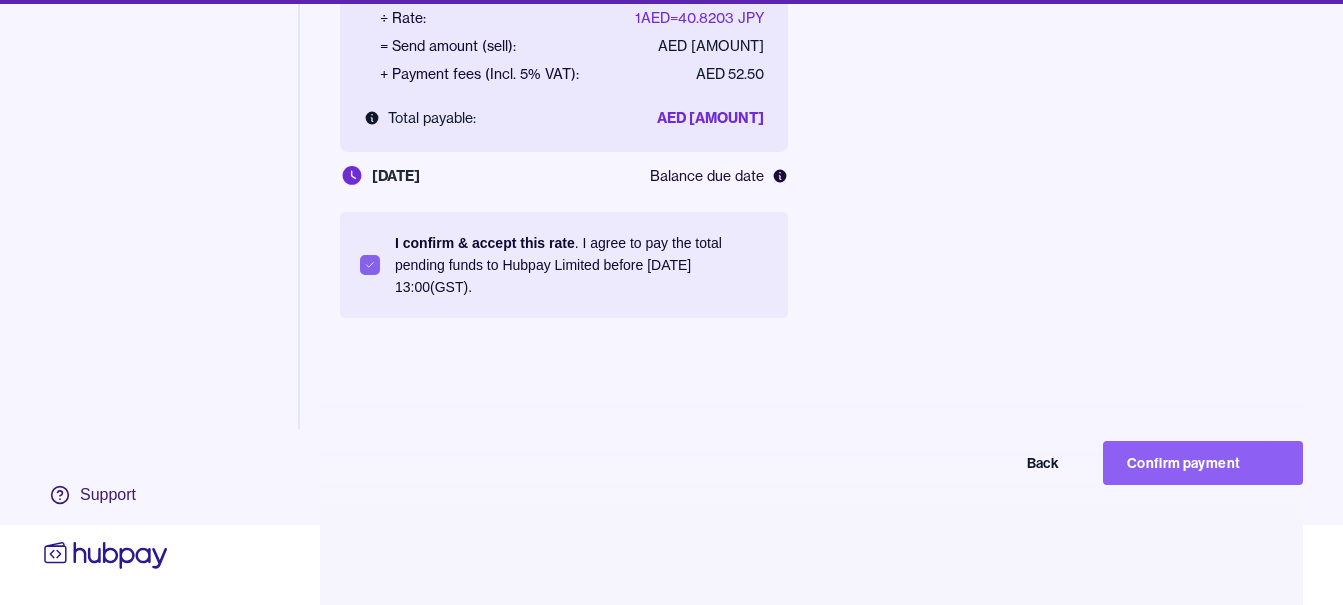 drag, startPoint x: 1208, startPoint y: 454, endPoint x: 1178, endPoint y: 462, distance: 31.04835 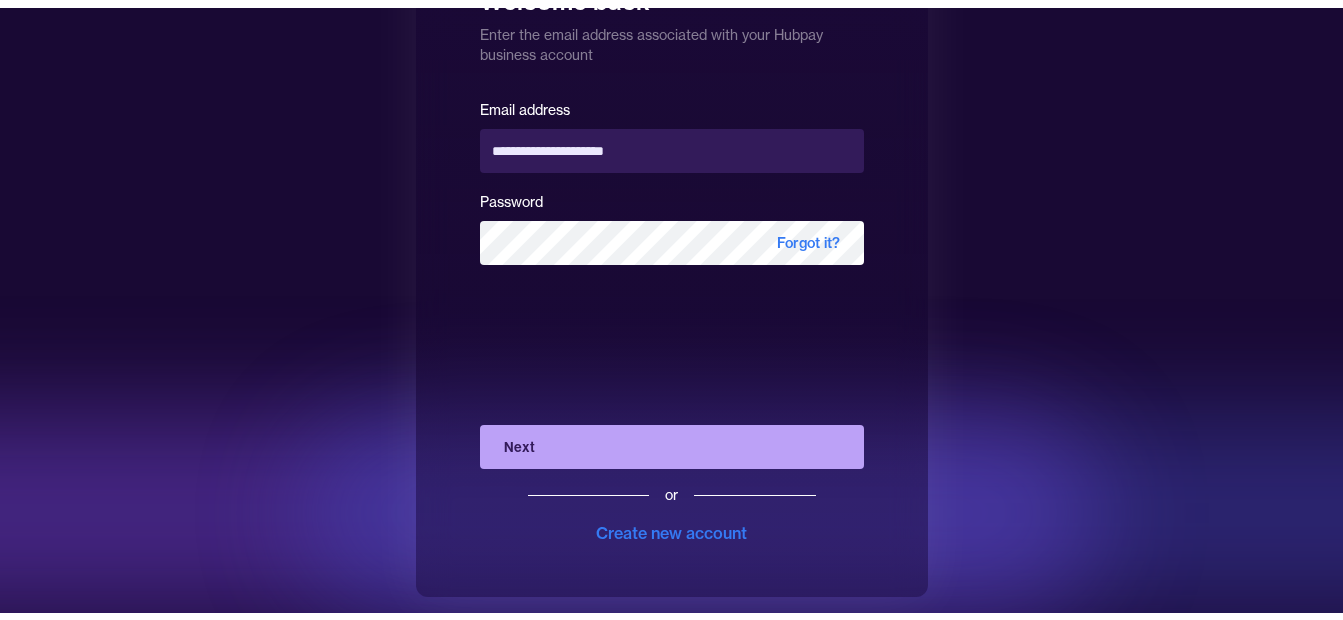 scroll, scrollTop: 0, scrollLeft: 0, axis: both 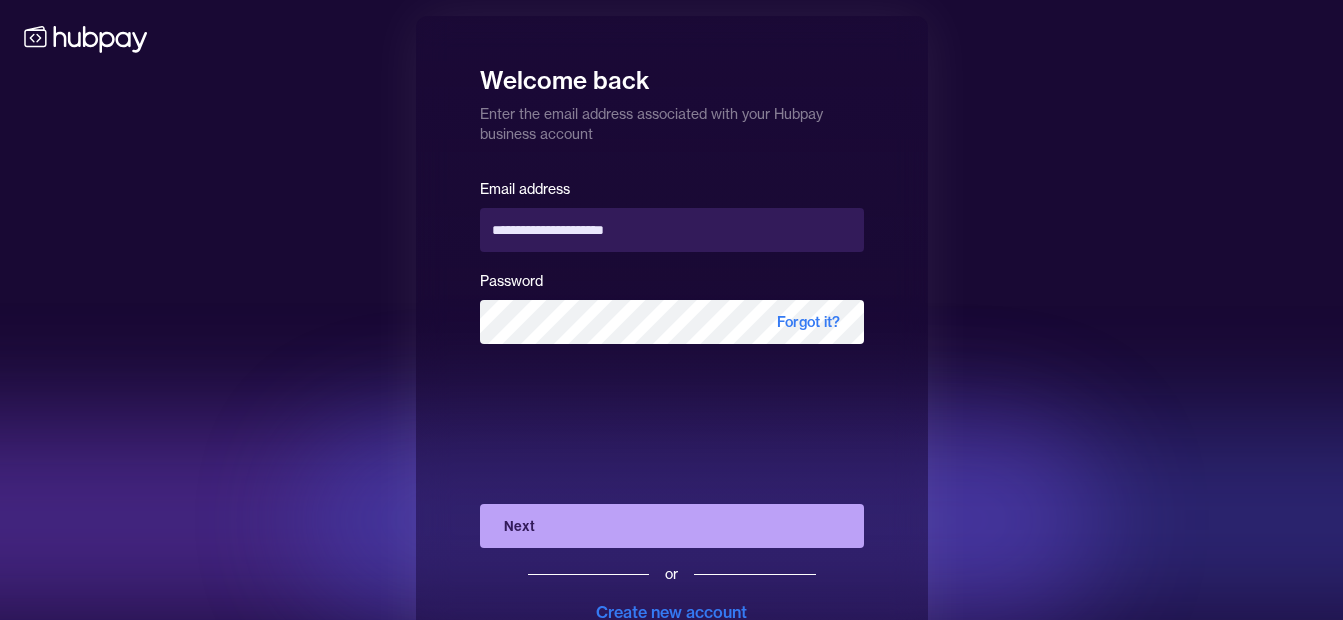 drag, startPoint x: 570, startPoint y: 540, endPoint x: 558, endPoint y: 547, distance: 13.892444 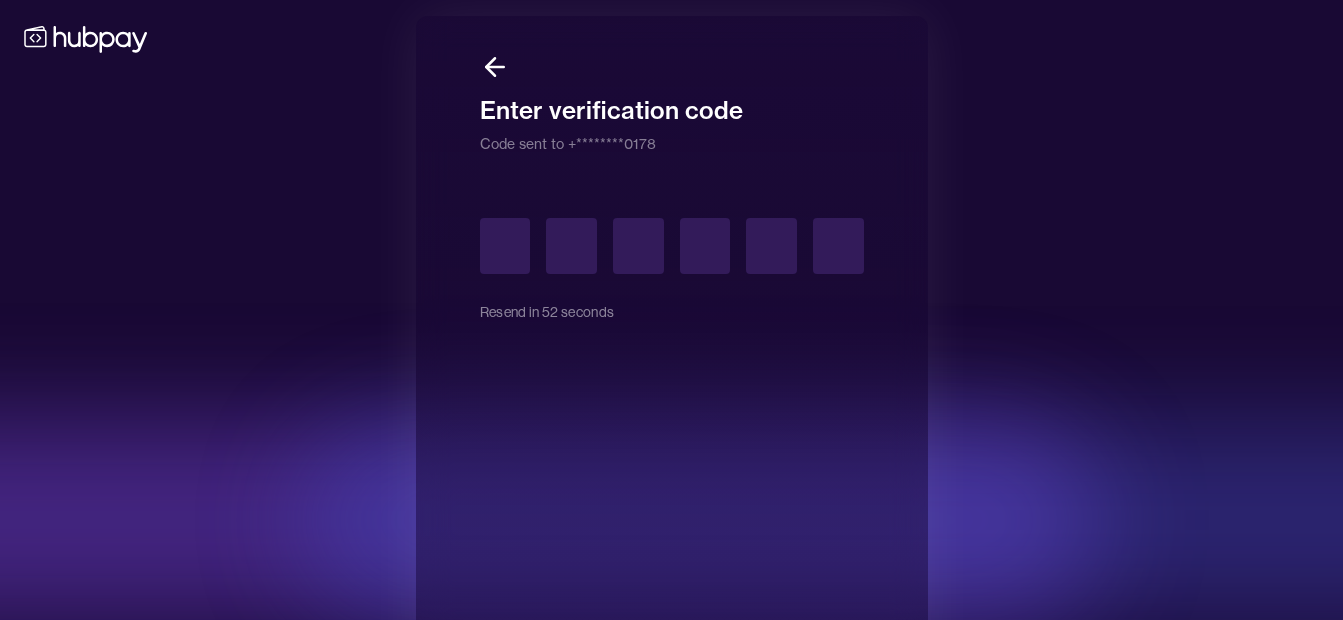 type on "*" 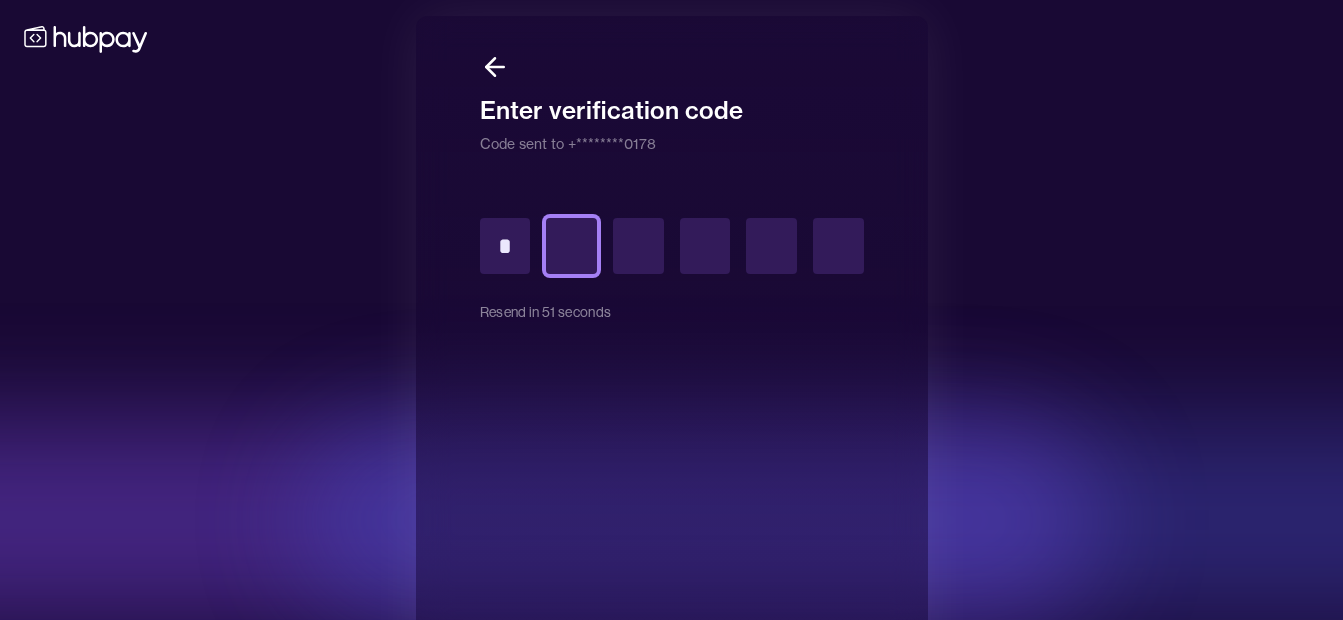 type on "*" 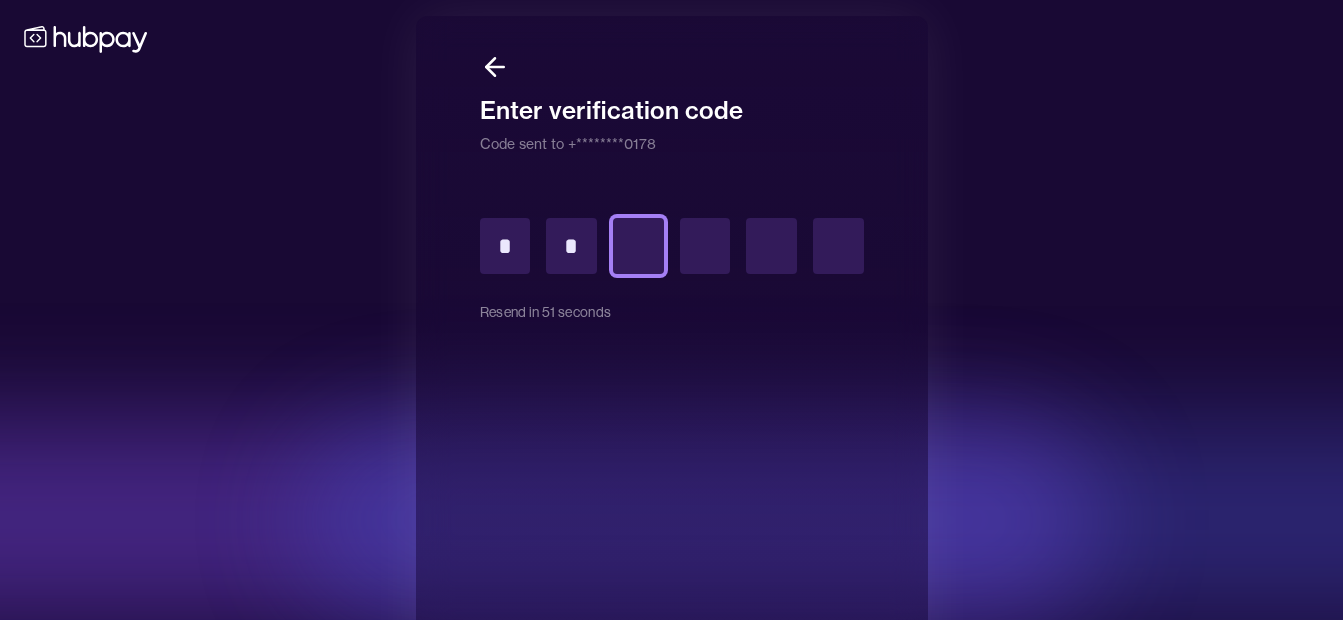 type on "*" 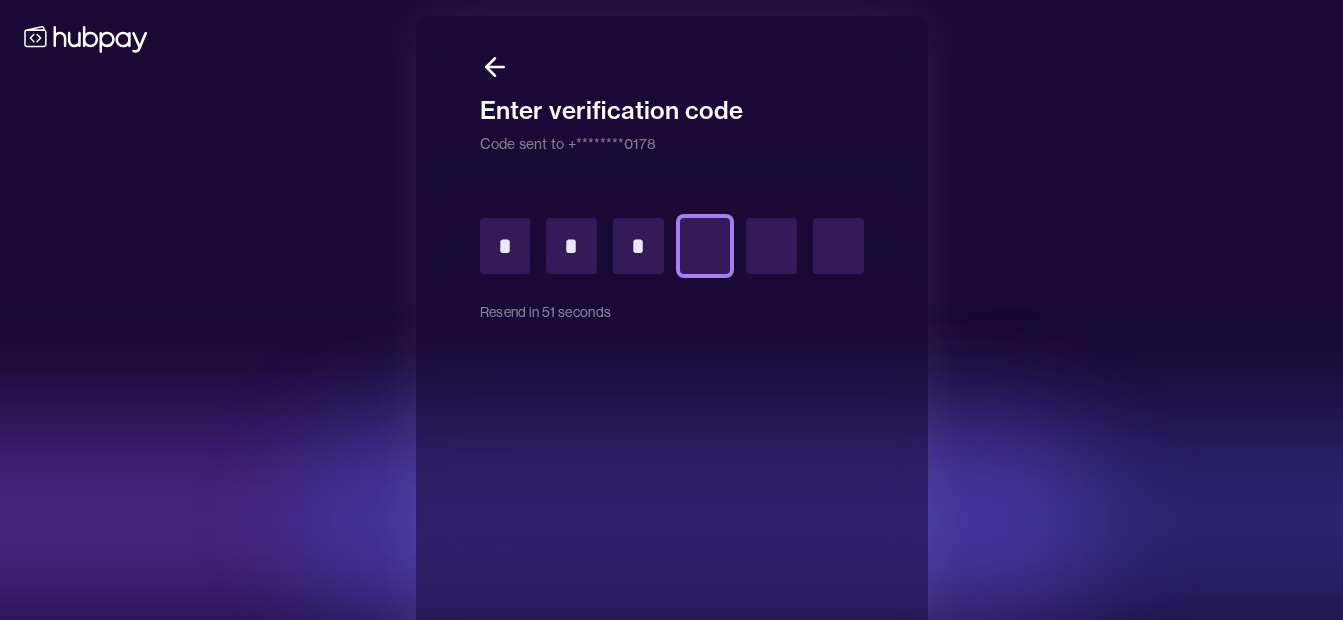 type on "*" 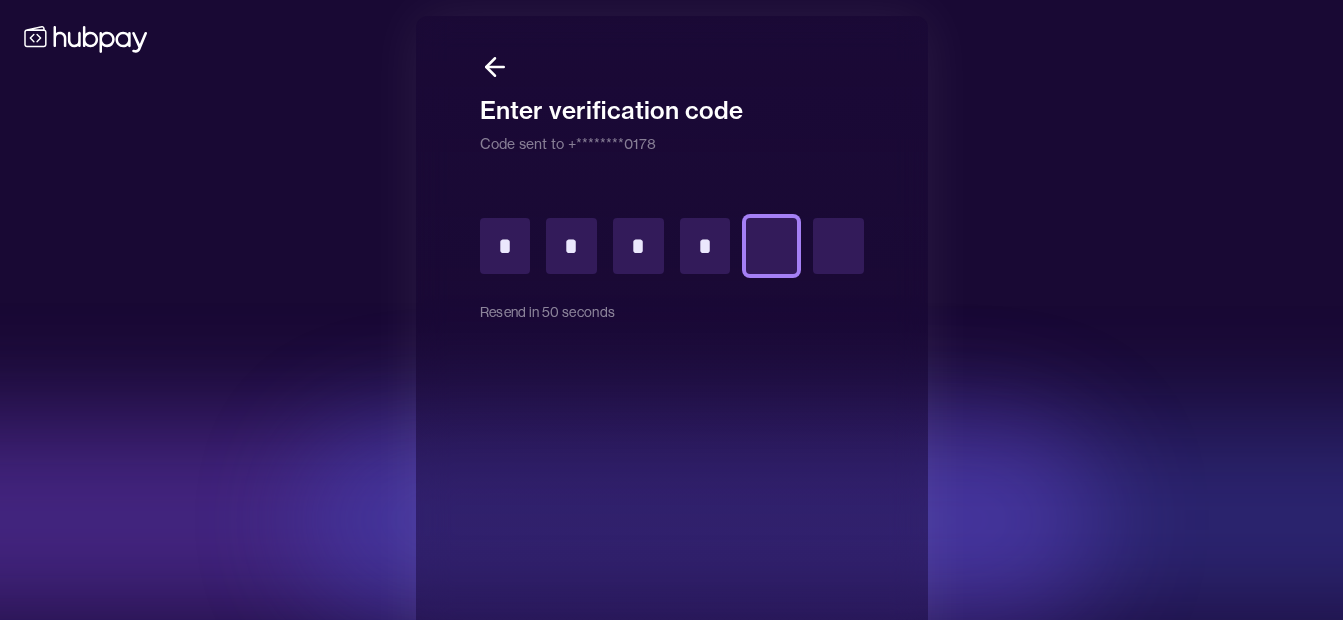type on "*" 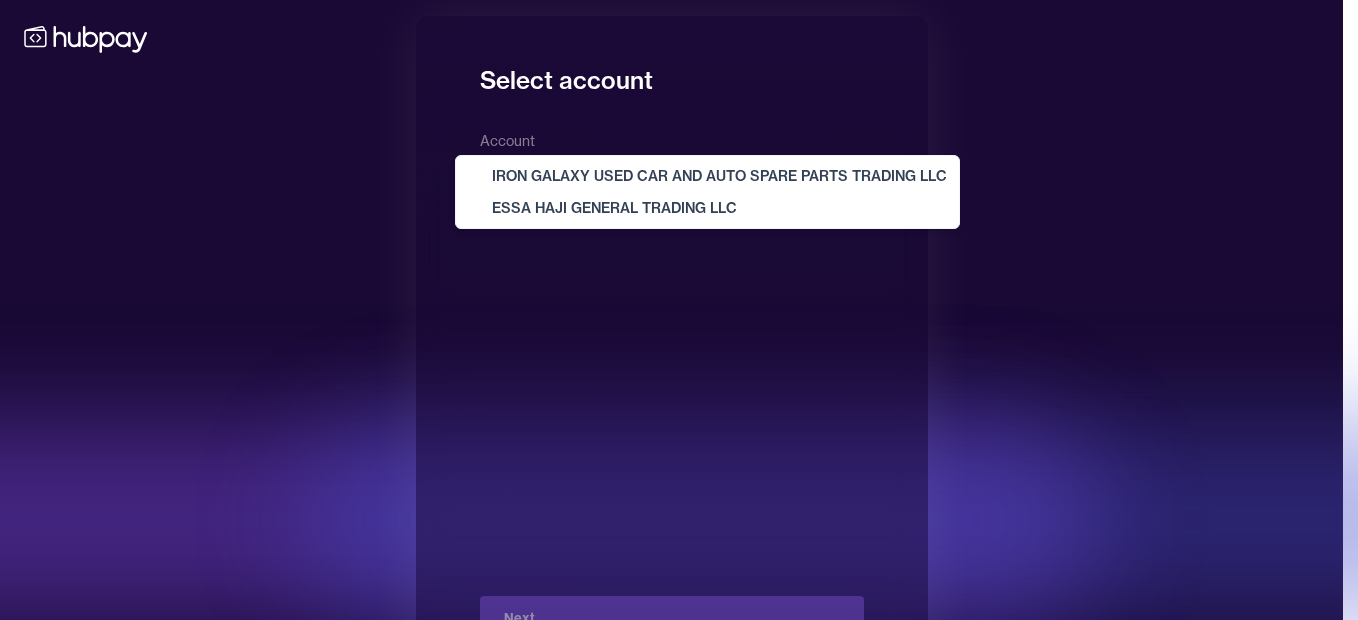 click on "**********" at bounding box center [671, 346] 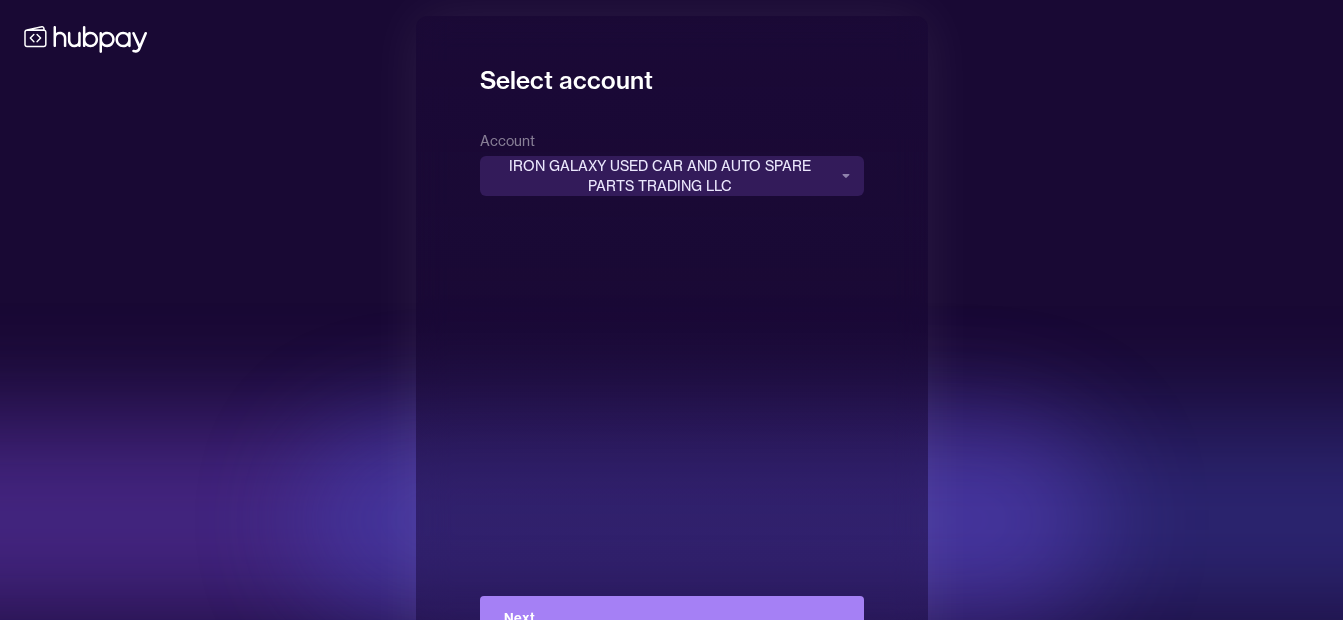 click on "Next" at bounding box center [672, 618] 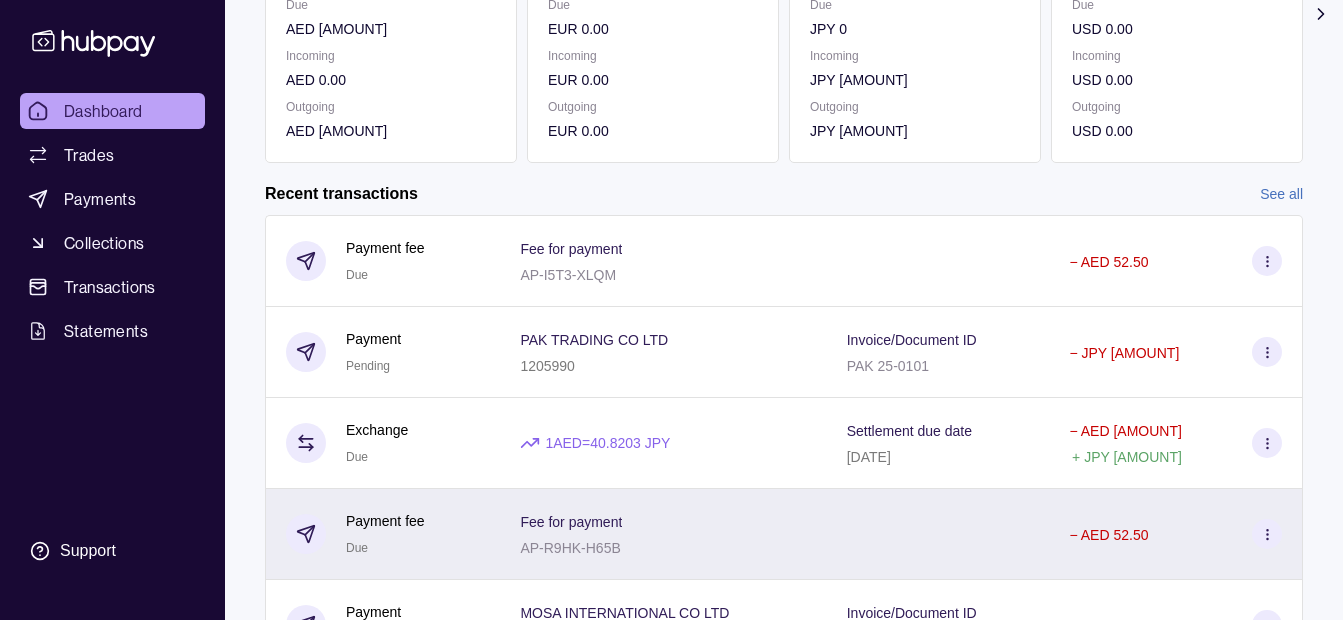 scroll, scrollTop: 400, scrollLeft: 0, axis: vertical 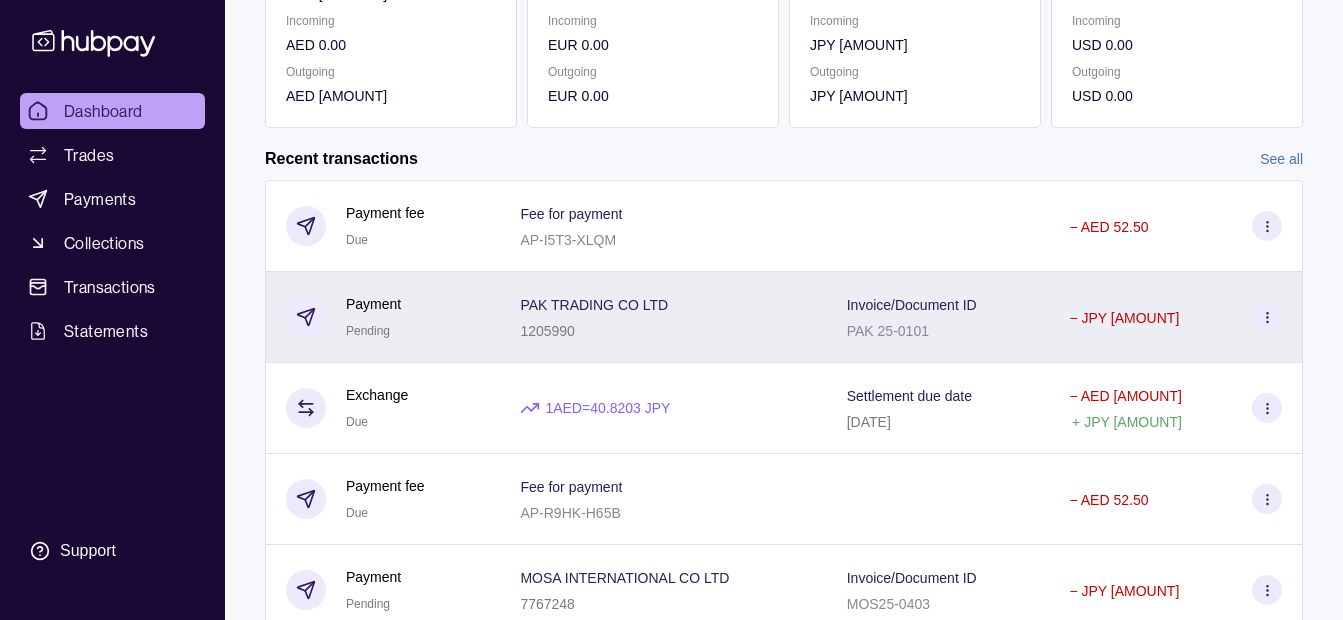 click on "PAK TRADING CO LTD 1205990" at bounding box center (663, 317) 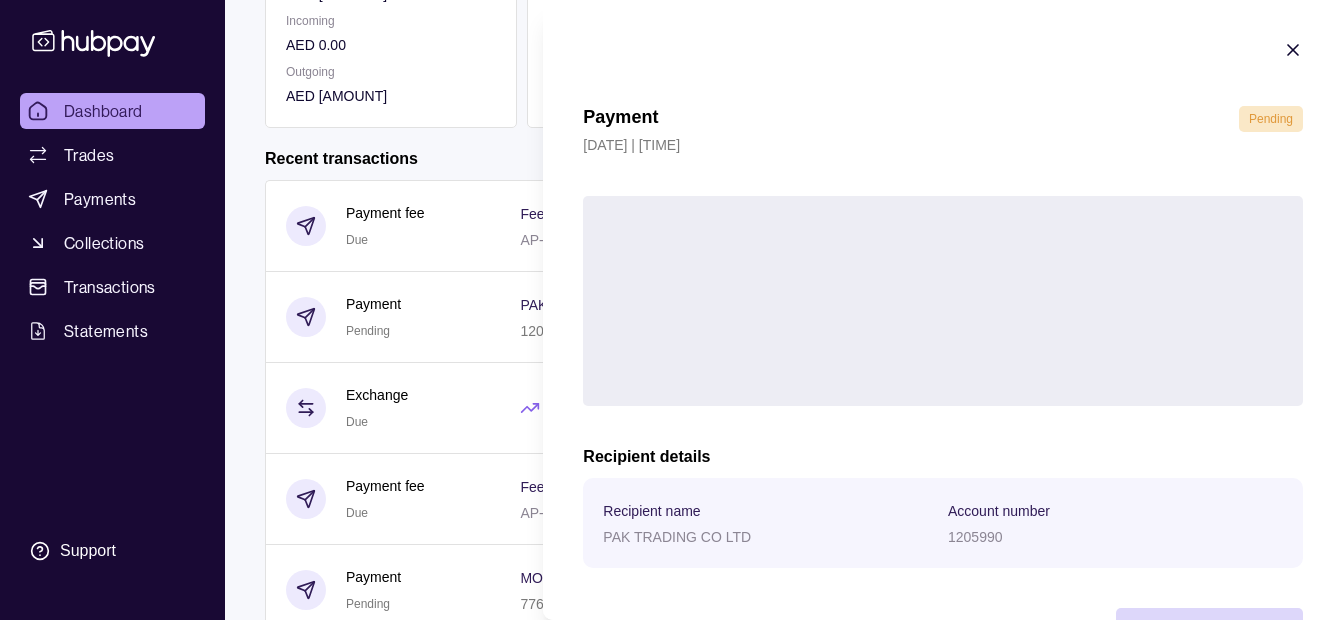 scroll, scrollTop: 73, scrollLeft: 0, axis: vertical 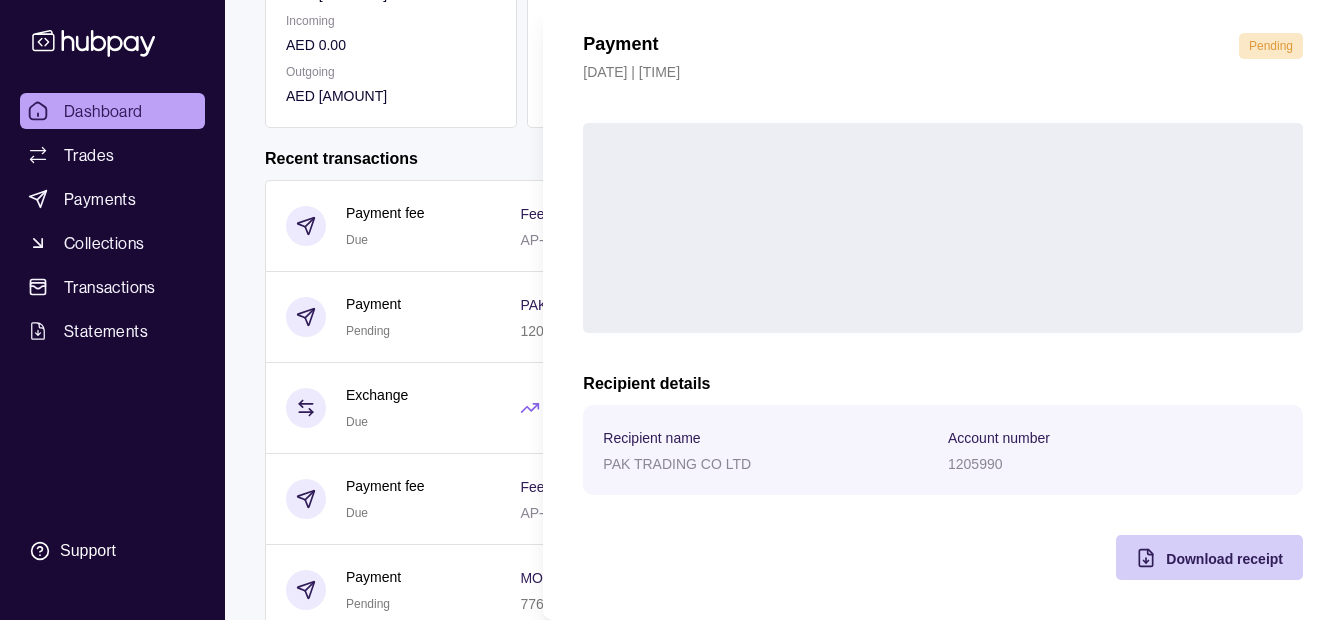 click on "Download receipt" at bounding box center [1224, 559] 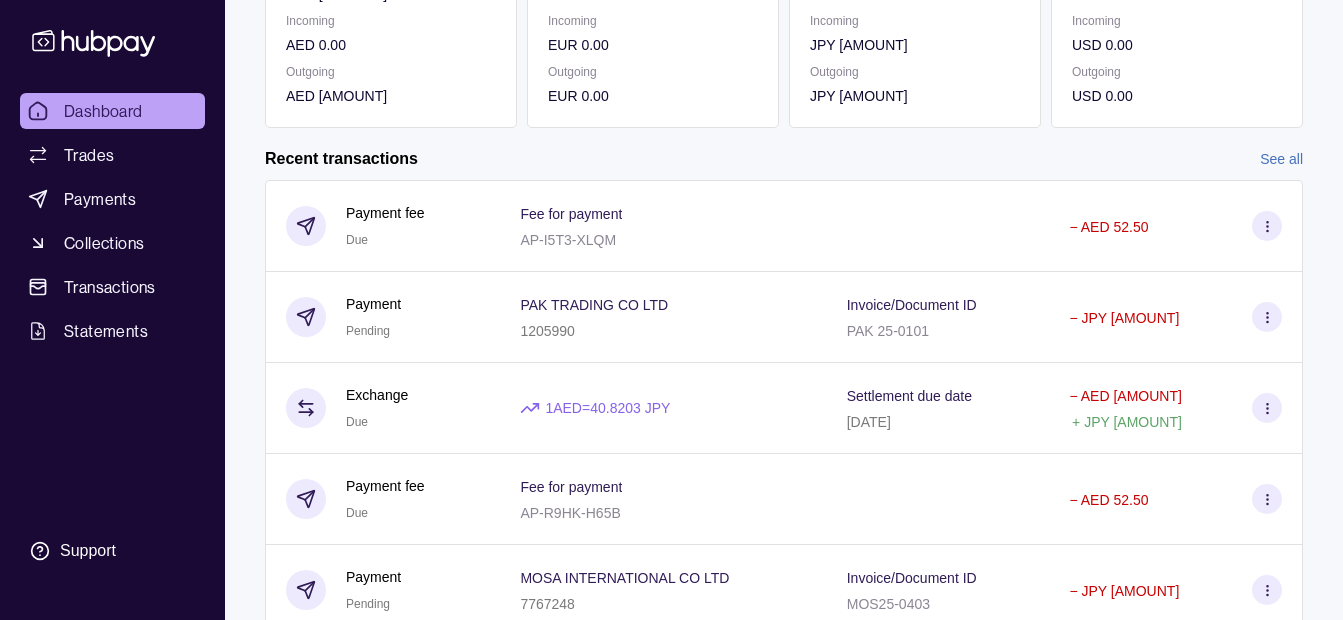 click on "Dashboard Trades Payments Collections Transactions Statements Support K Hello, [FIRST] [LAST] [LAST] IRON GALAXY USED CAR AND AUTO SPARE PARTS TRADING LLC Change account Account Terms and conditions Privacy policy Sign out Dashboard Add funds AED [AMOUNT] [ACCOUNT_NUMBER] Due AED [AMOUNT] Incoming AED [AMOUNT] Outgoing AED [AMOUNT] EUR [AMOUNT] Due EUR [AMOUNT] Incoming EUR [AMOUNT] Outgoing EUR [AMOUNT] JPY [AMOUNT] Due JPY [AMOUNT] Incoming JPY [AMOUNT] Outgoing JPY [AMOUNT] USD [AMOUNT] Due USD [AMOUNT] Incoming USD [AMOUNT] Outgoing USD [AMOUNT] Amount" at bounding box center [671, 150] 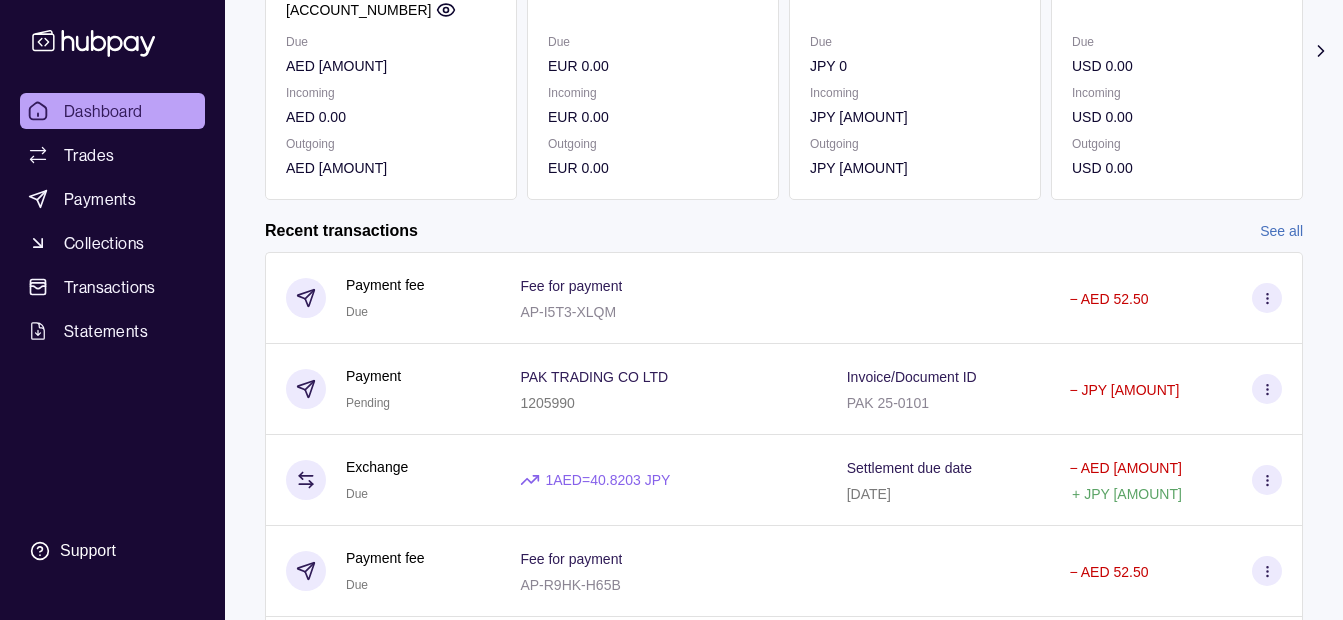 scroll, scrollTop: 0, scrollLeft: 0, axis: both 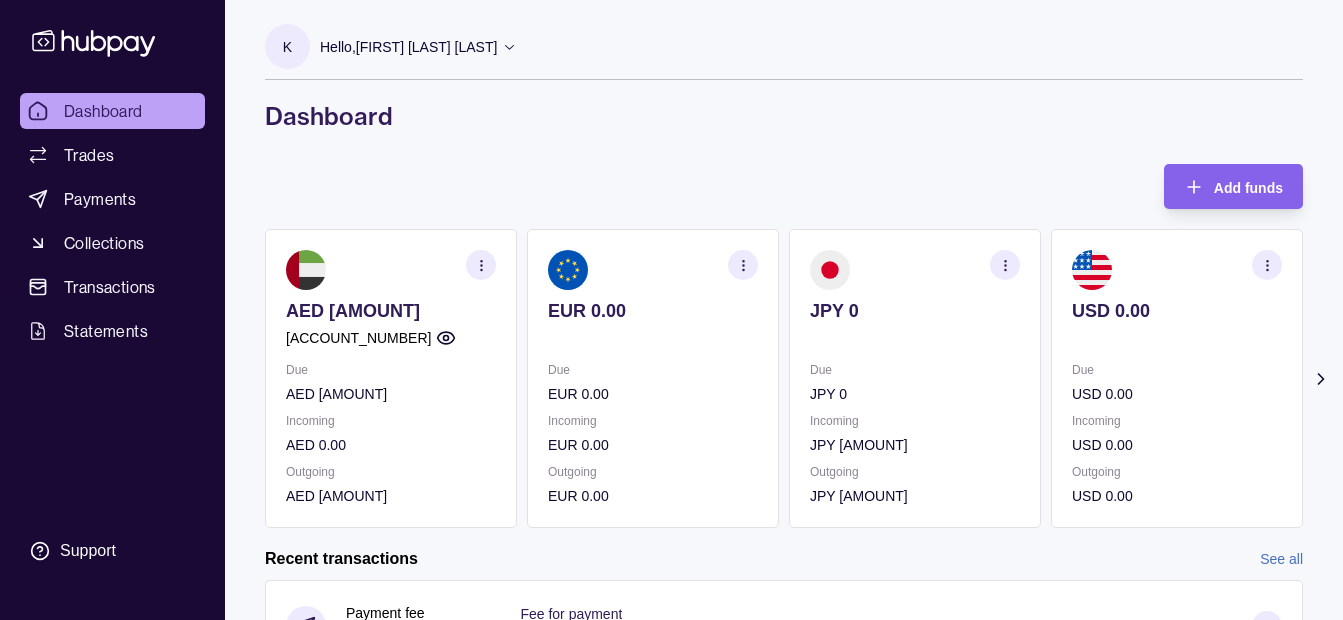 click on "Hello, [FIRST] [LAST] [LAST]" at bounding box center (418, 47) 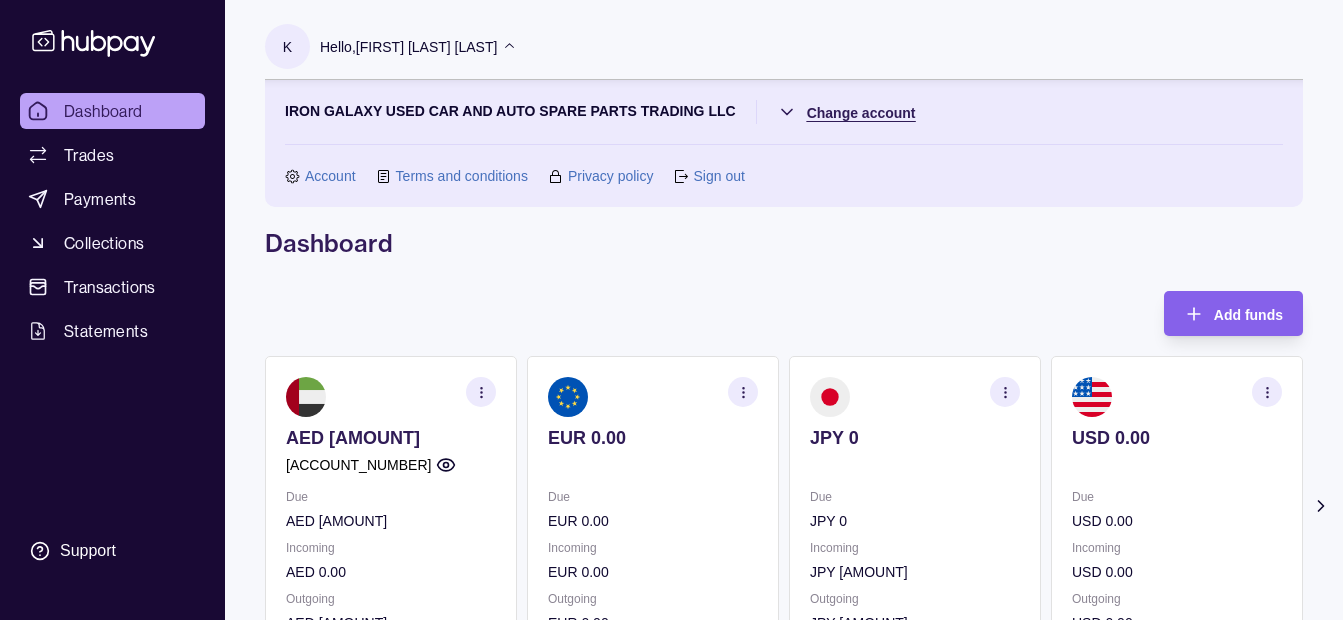 click on "Dashboard Trades Payments Collections Transactions Statements Support K Hello, [FIRST] [LAST] [LAST] IRON GALAXY USED CAR AND AUTO SPARE PARTS TRADING LLC Change account Account Terms and conditions Privacy policy Sign out Dashboard Add funds AED [AMOUNT] [ACCOUNT_NUMBER] Due AED [AMOUNT] Incoming AED [AMOUNT] Outgoing AED [AMOUNT] EUR [AMOUNT] Due EUR [AMOUNT] Incoming EUR [AMOUNT] Outgoing EUR [AMOUNT] JPY [AMOUNT] Due JPY [AMOUNT] Incoming JPY [AMOUNT] Outgoing JPY [AMOUNT] USD [AMOUNT] Due USD [AMOUNT] Incoming USD [AMOUNT] Outgoing USD [AMOUNT] Amount" at bounding box center [671, 613] 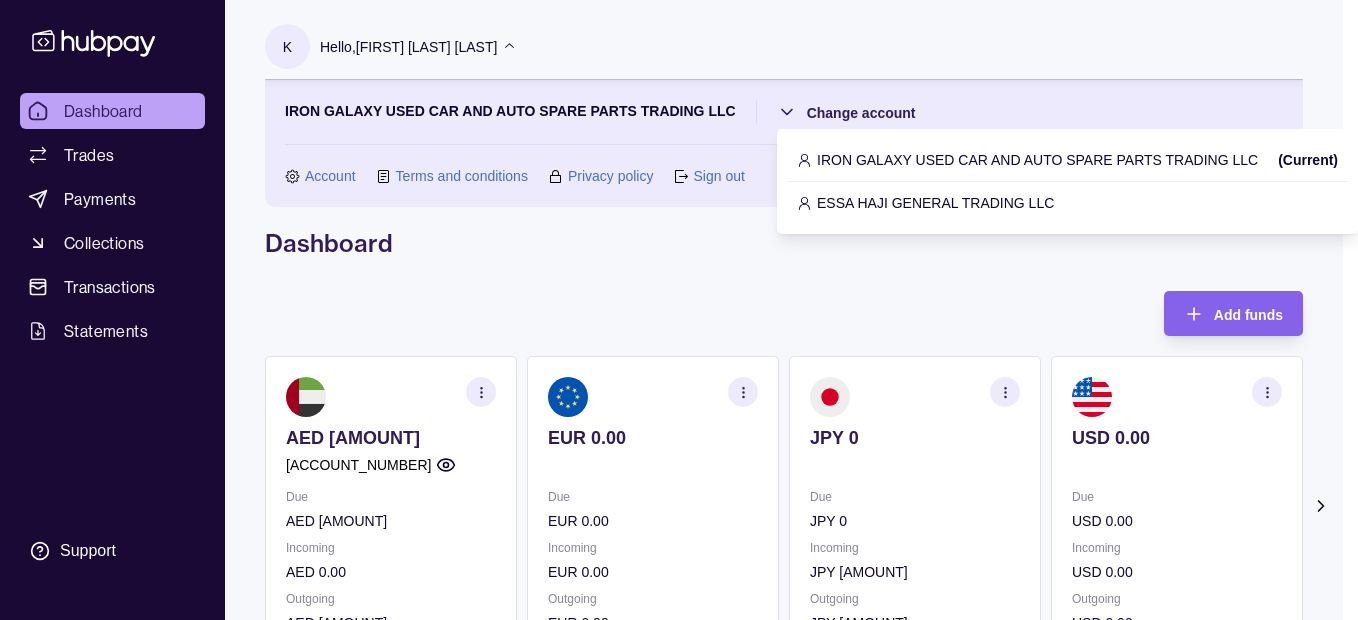 click on "ESSA HAJI GENERAL TRADING LLC" at bounding box center (935, 203) 